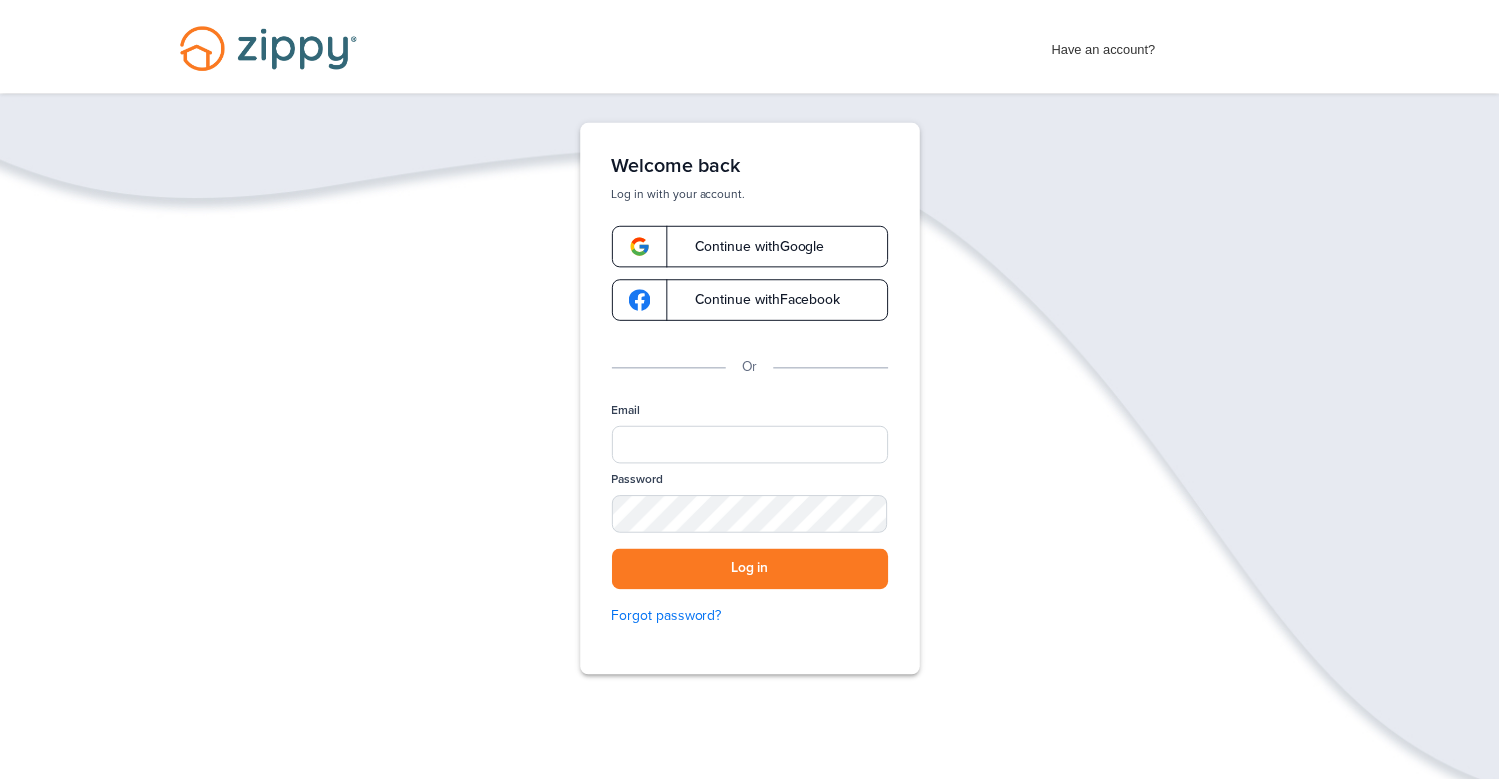 scroll, scrollTop: 0, scrollLeft: 0, axis: both 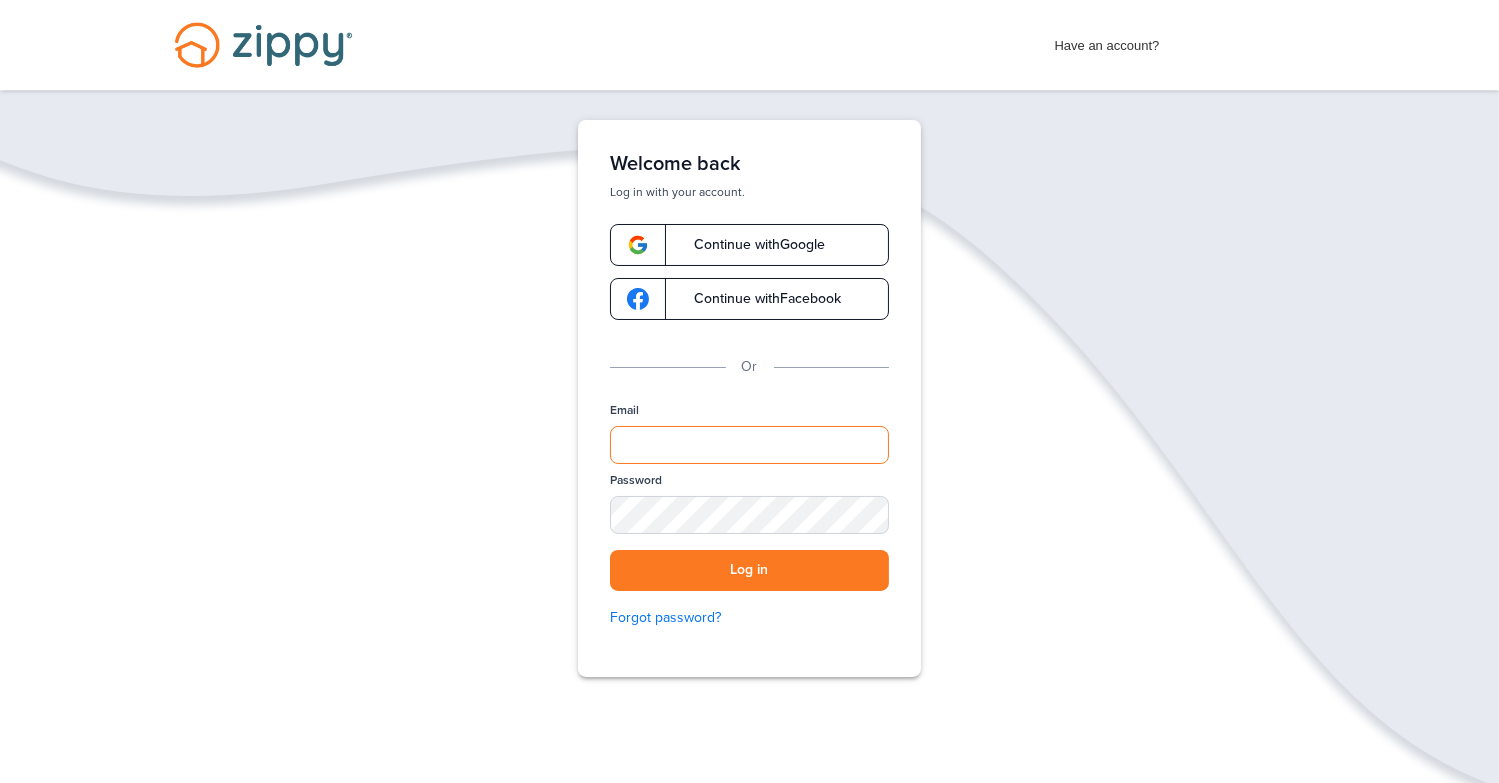 click on "Email" at bounding box center (749, 445) 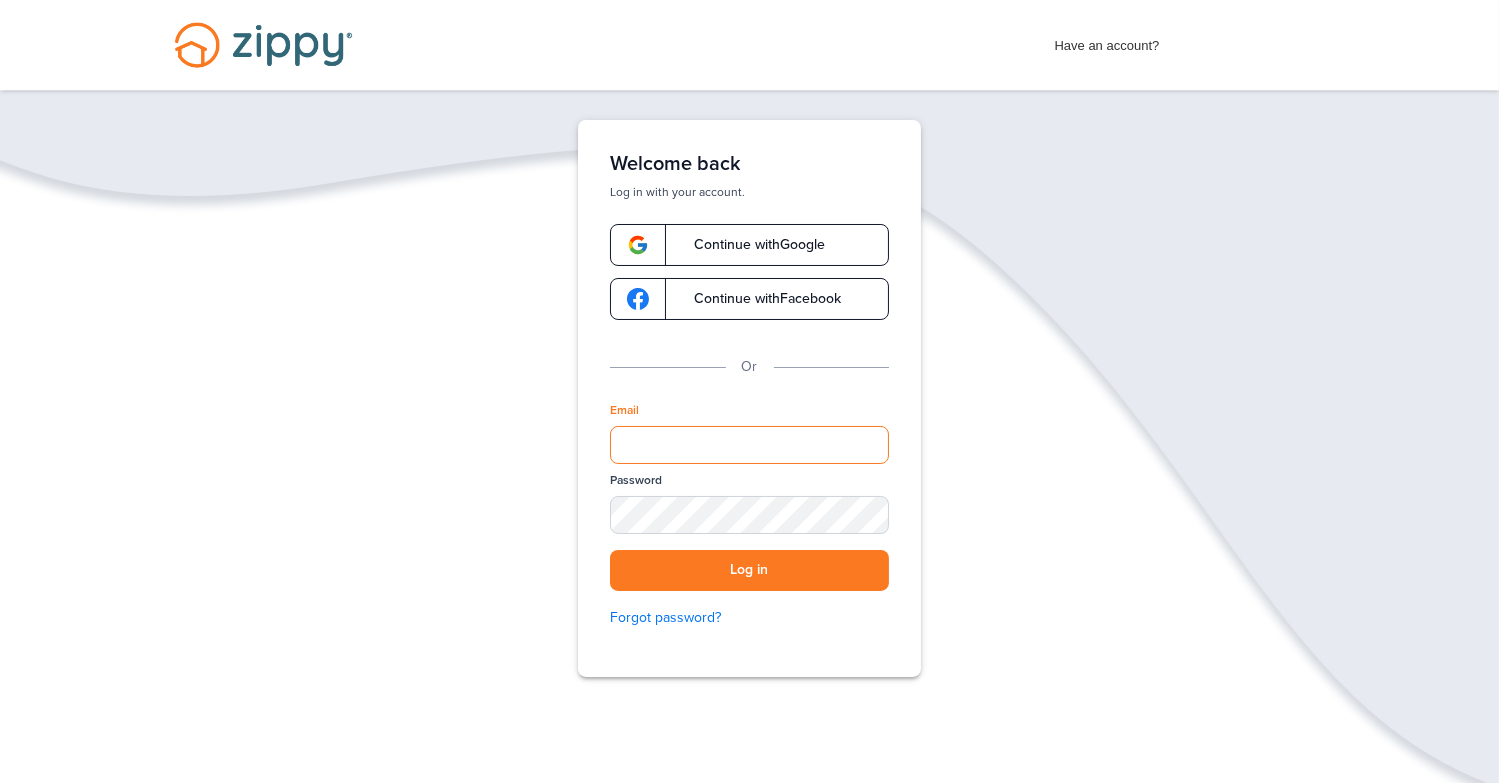 type on "**********" 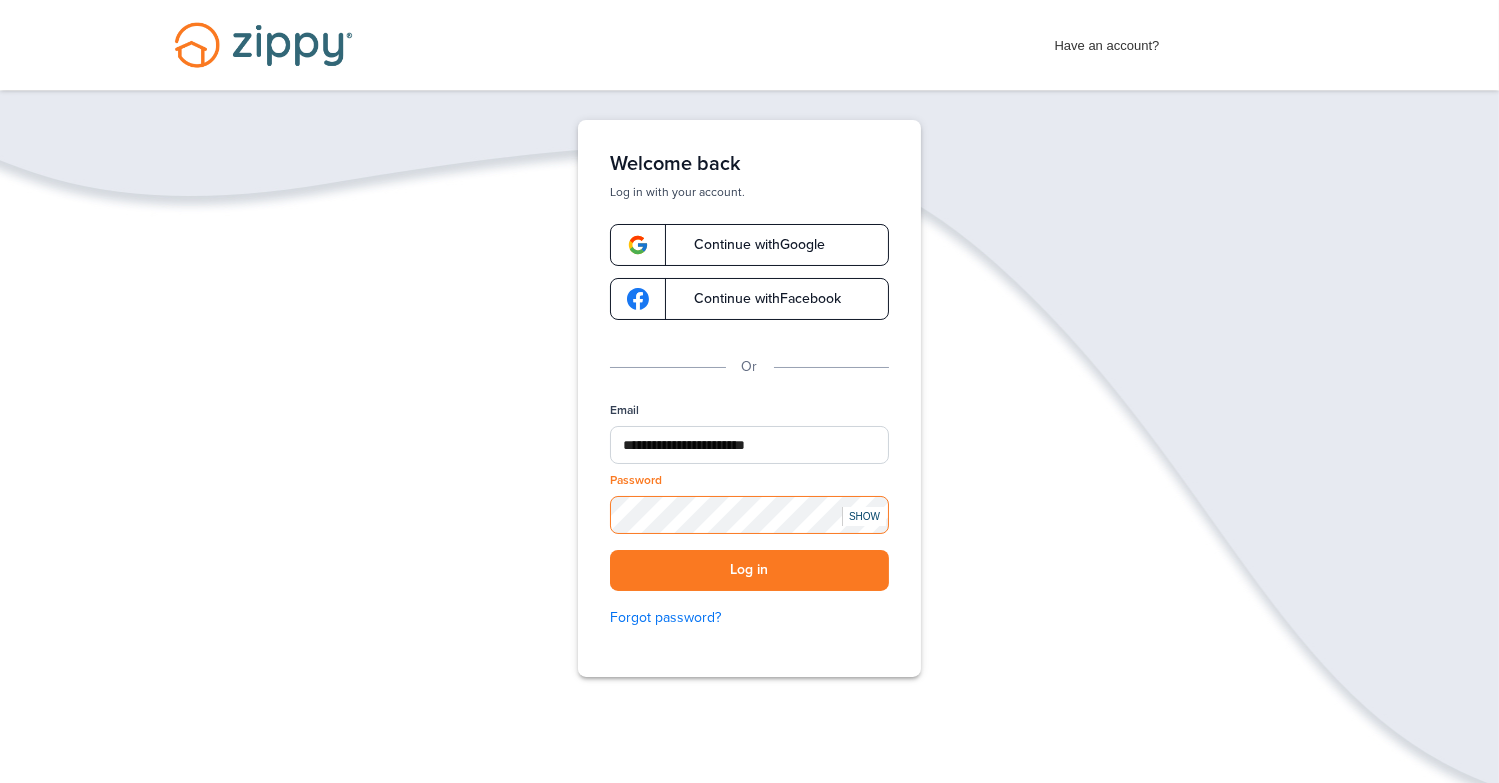 click on "Log in" at bounding box center [749, 570] 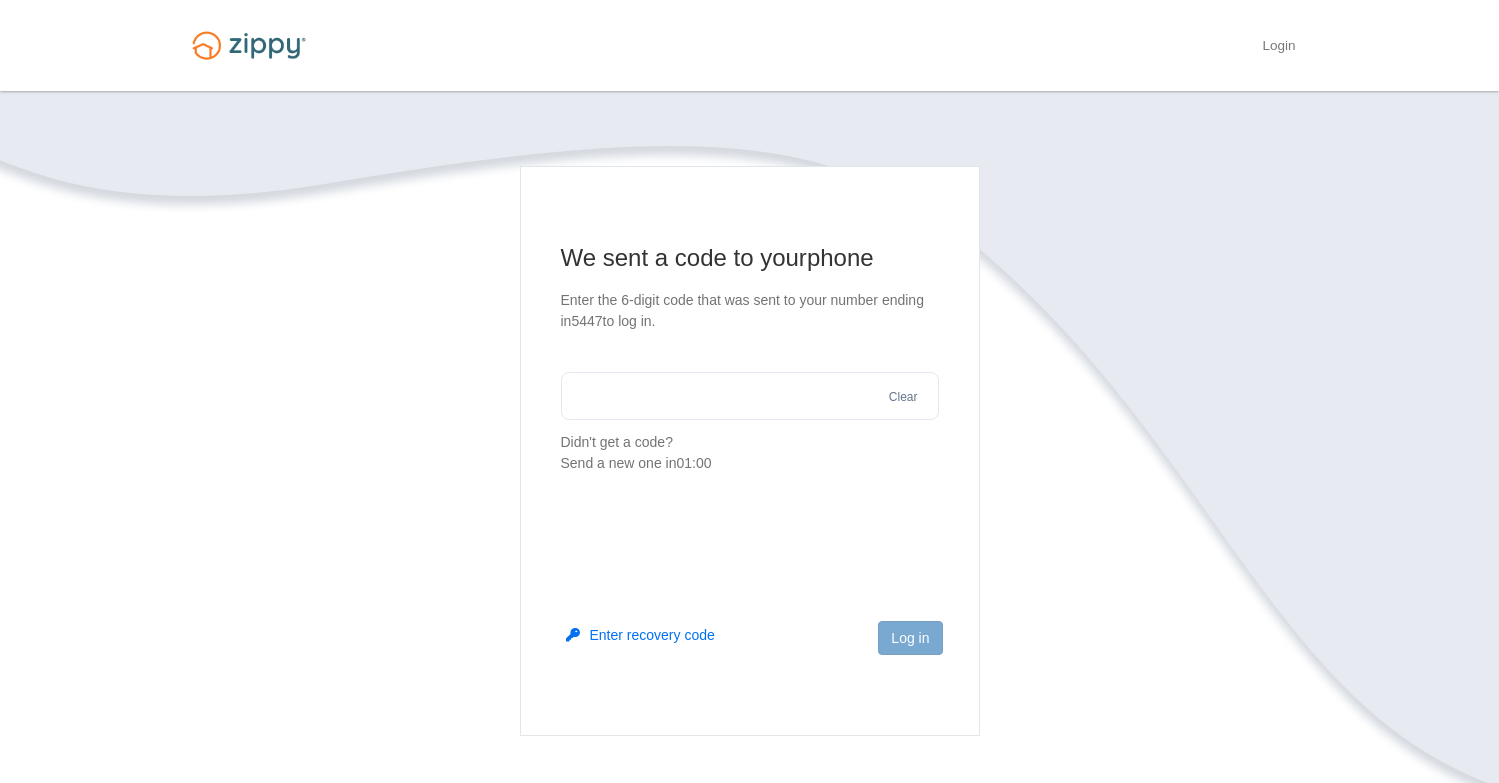 scroll, scrollTop: 0, scrollLeft: 0, axis: both 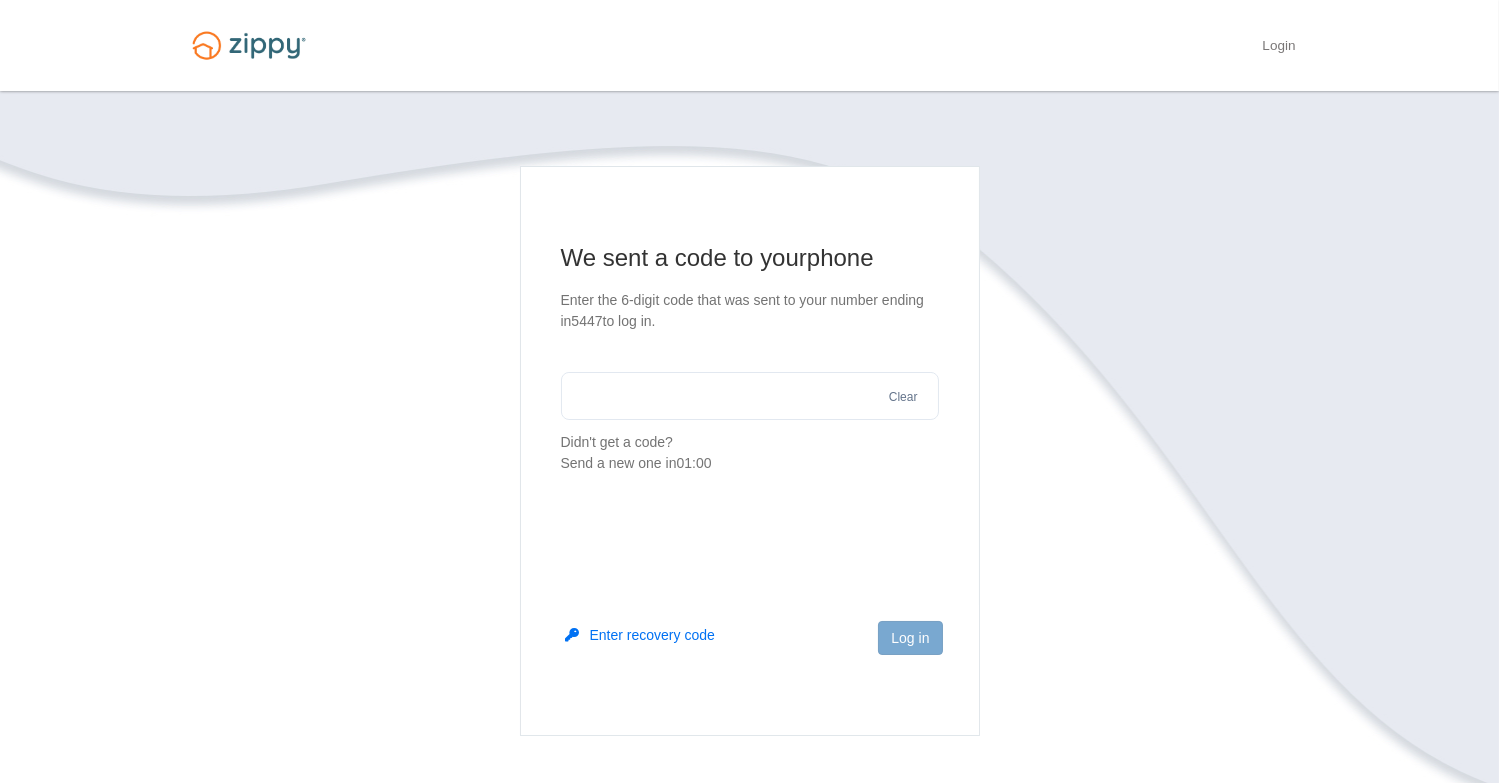 click at bounding box center (750, 396) 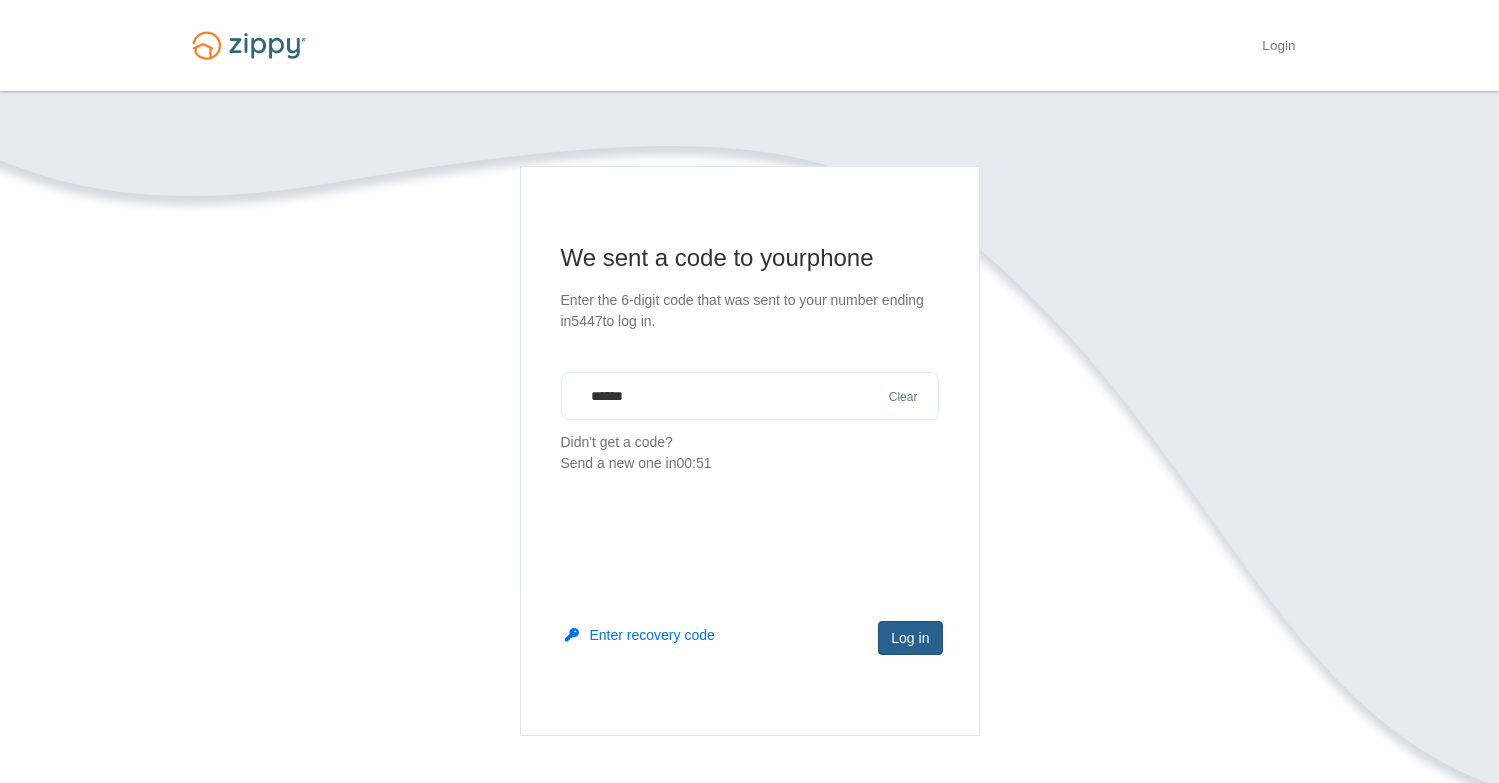 type on "******" 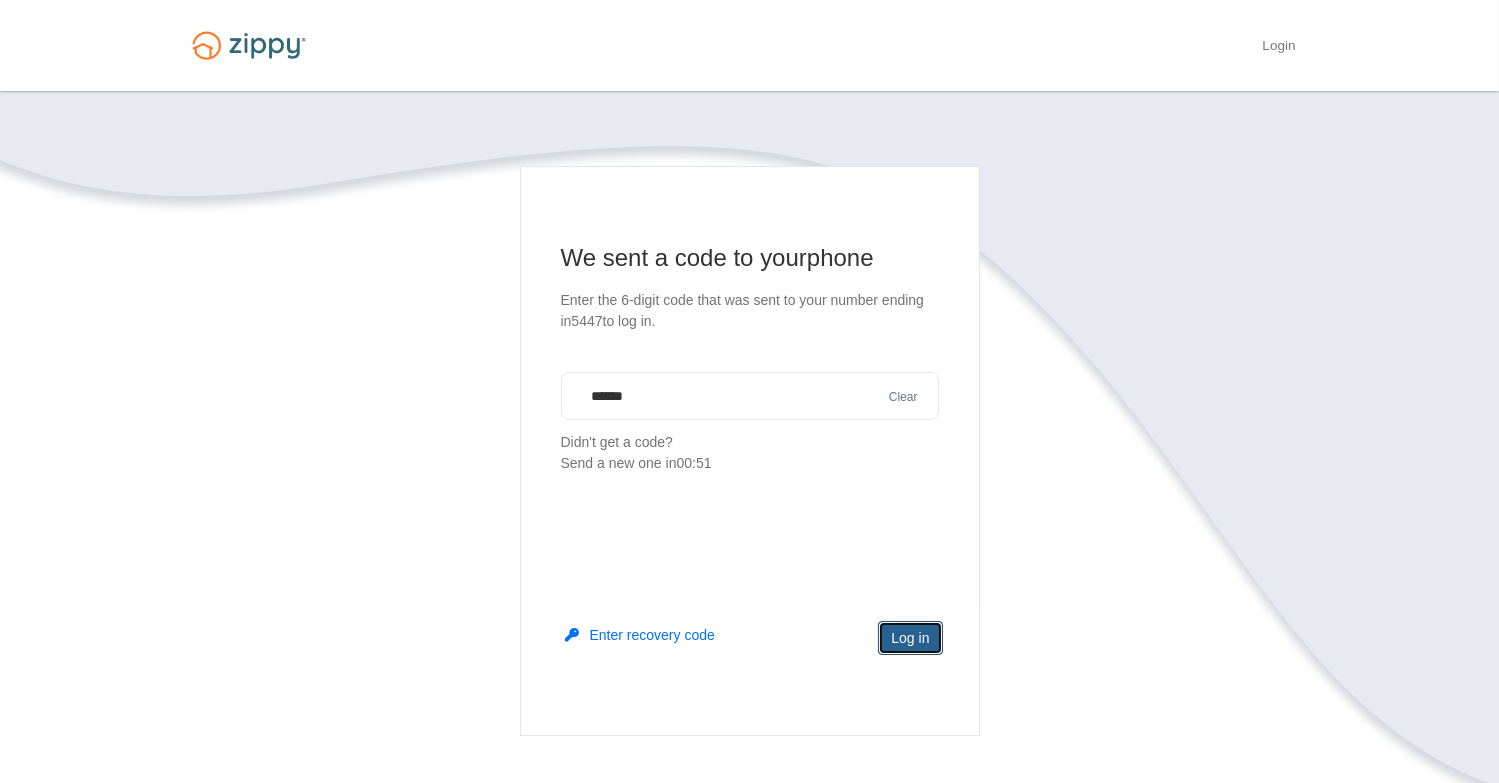 click on "Log in" at bounding box center (910, 638) 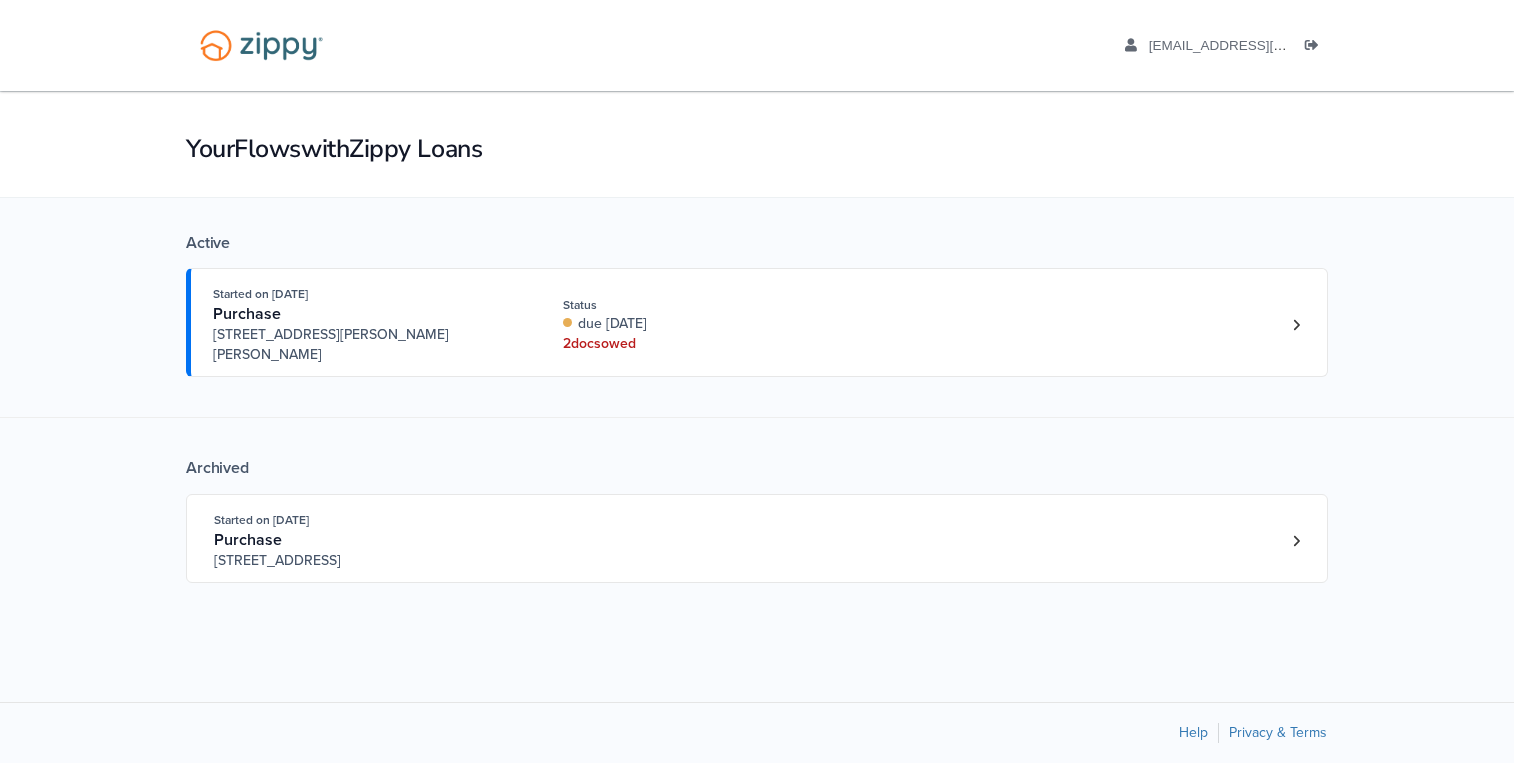 scroll, scrollTop: 0, scrollLeft: 0, axis: both 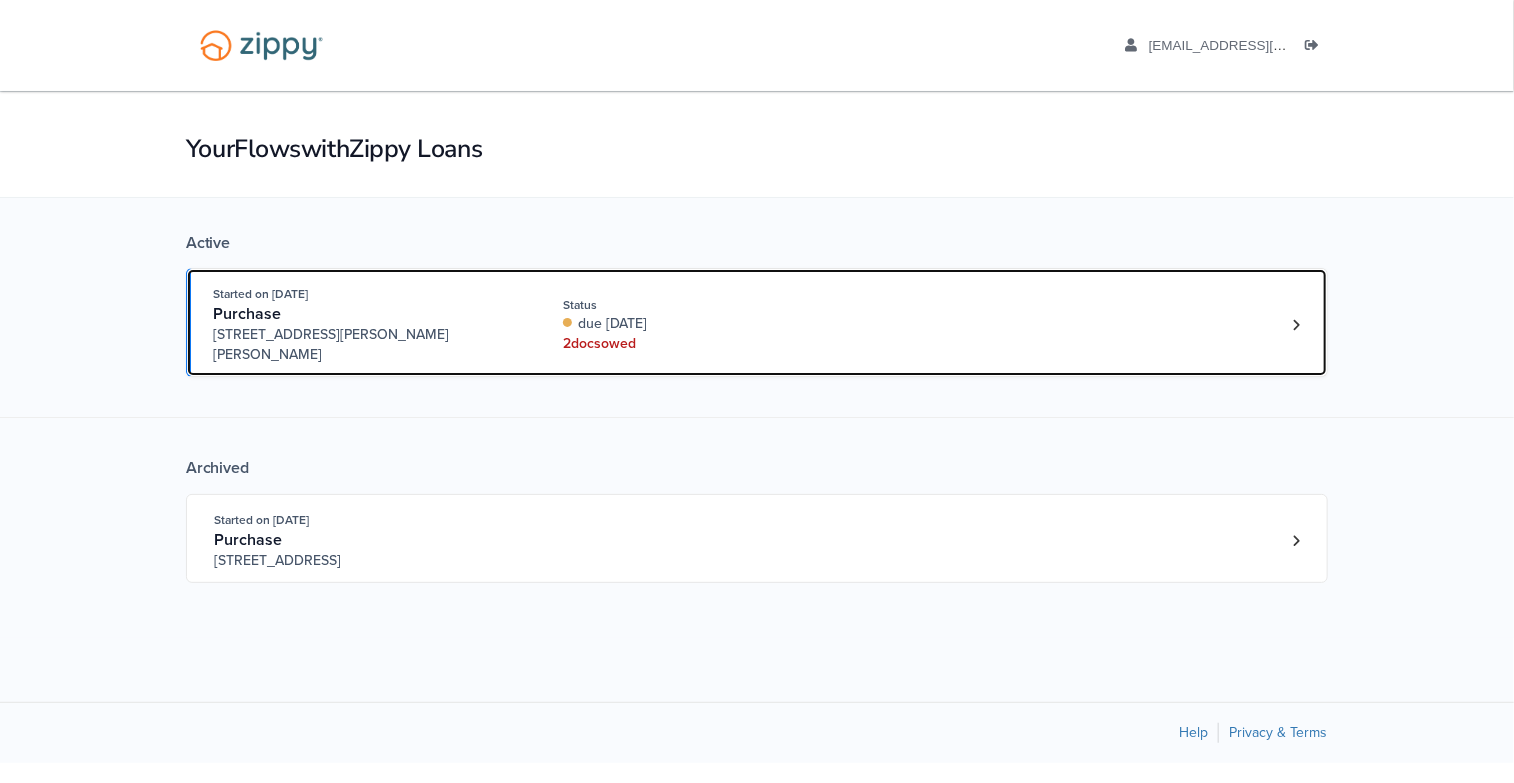 click on "[STREET_ADDRESS][PERSON_NAME][PERSON_NAME]" at bounding box center [365, 345] 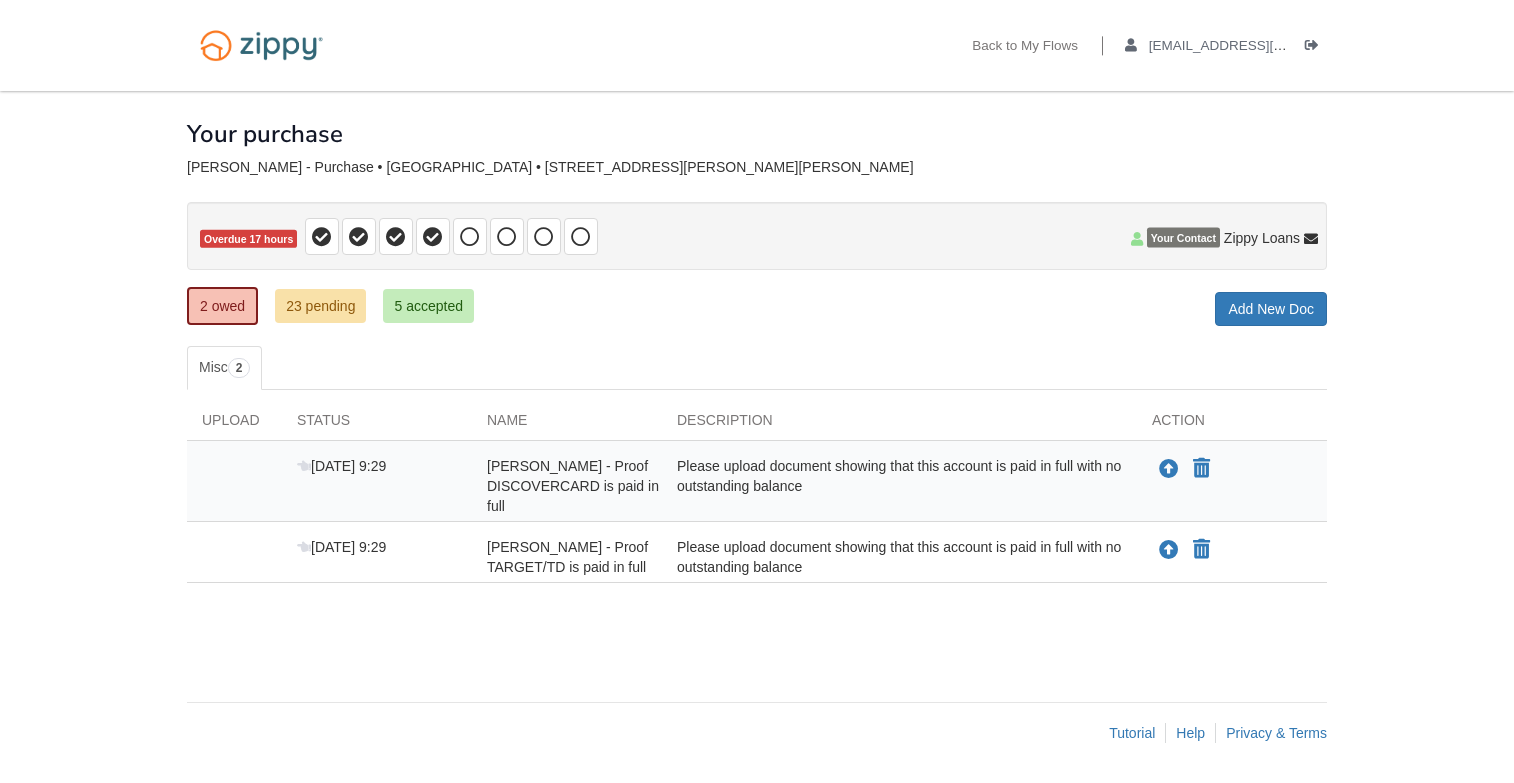 scroll, scrollTop: 0, scrollLeft: 0, axis: both 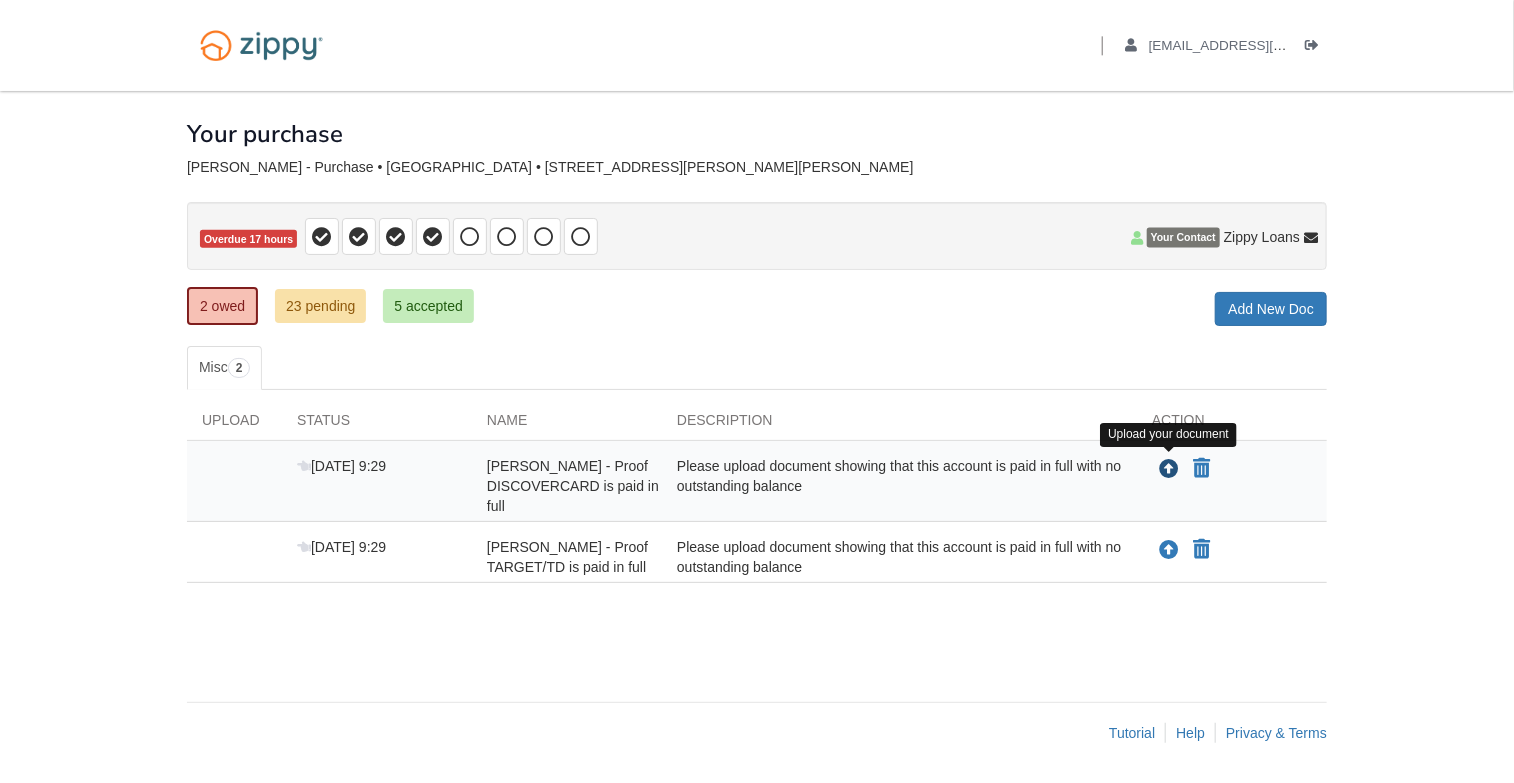 click at bounding box center (1169, 470) 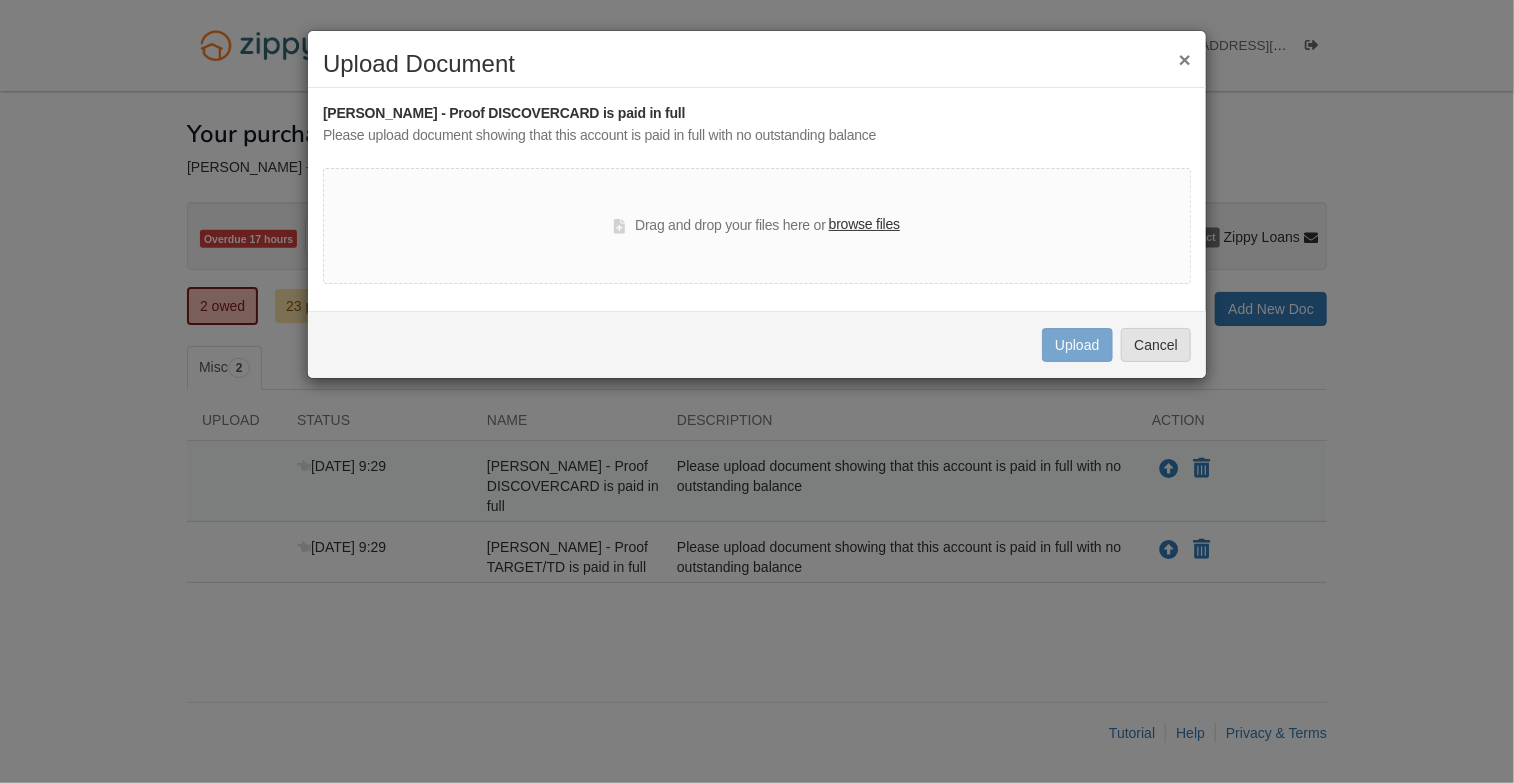 click on "browse files" at bounding box center (864, 225) 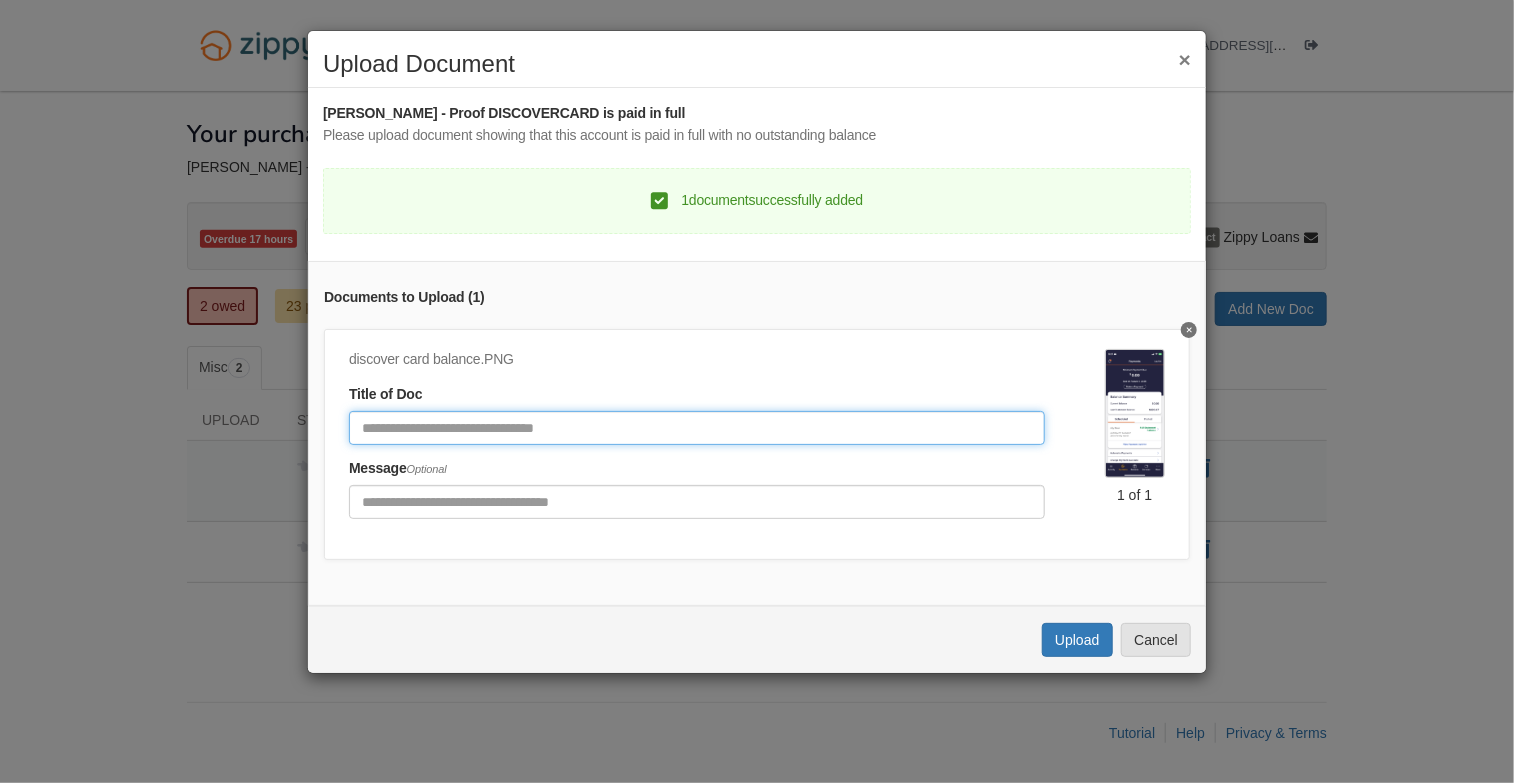 click 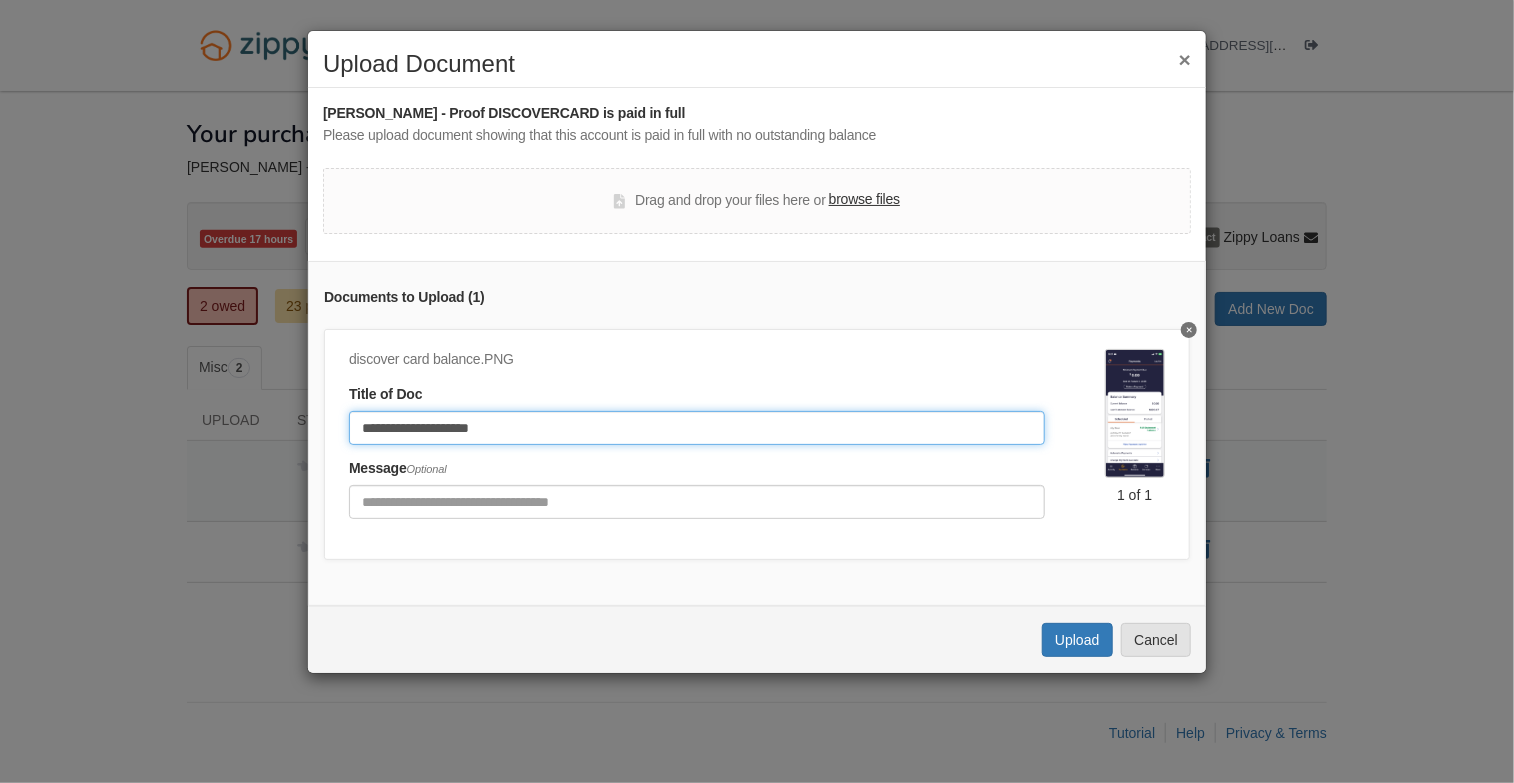 type on "**********" 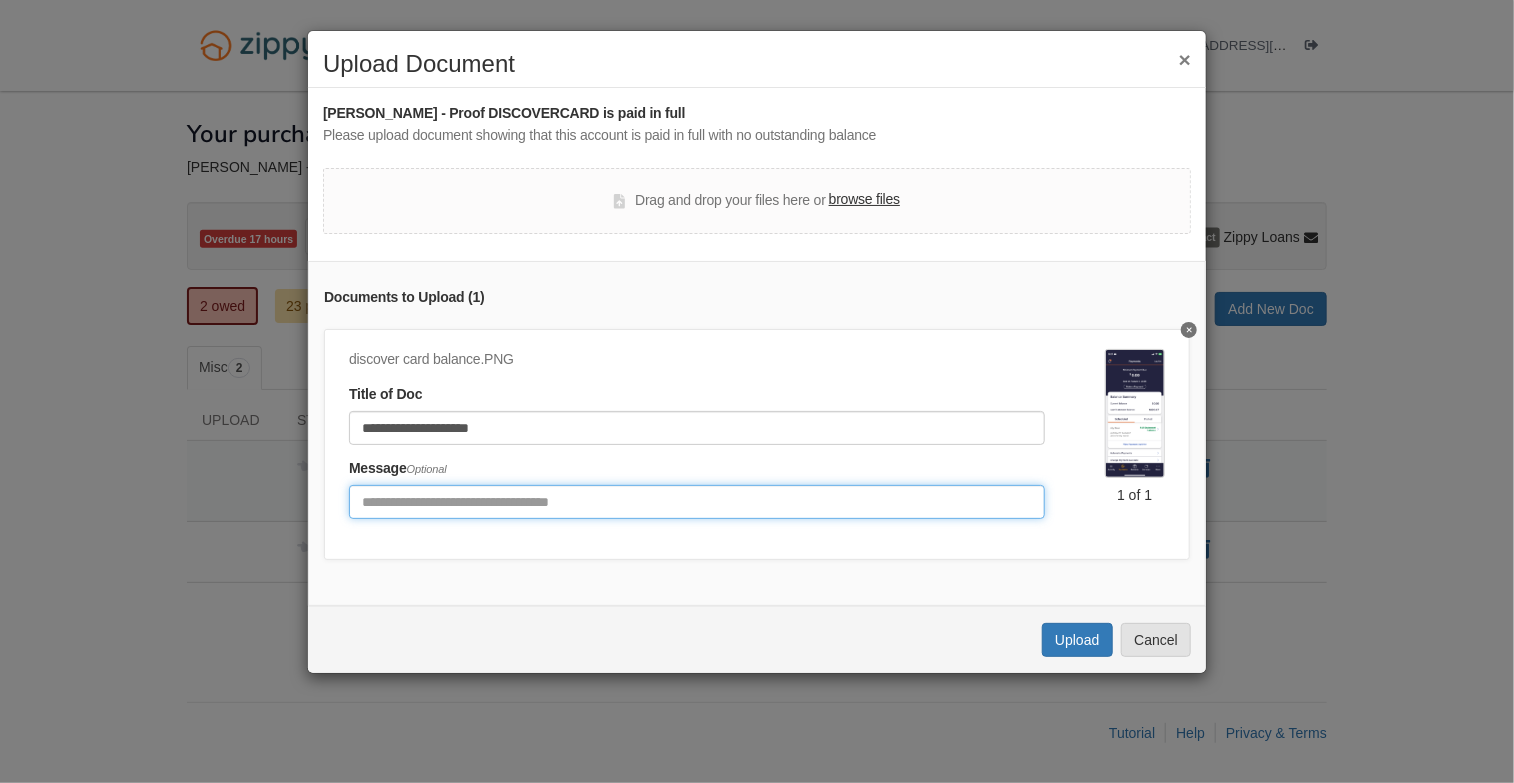 click at bounding box center [697, 502] 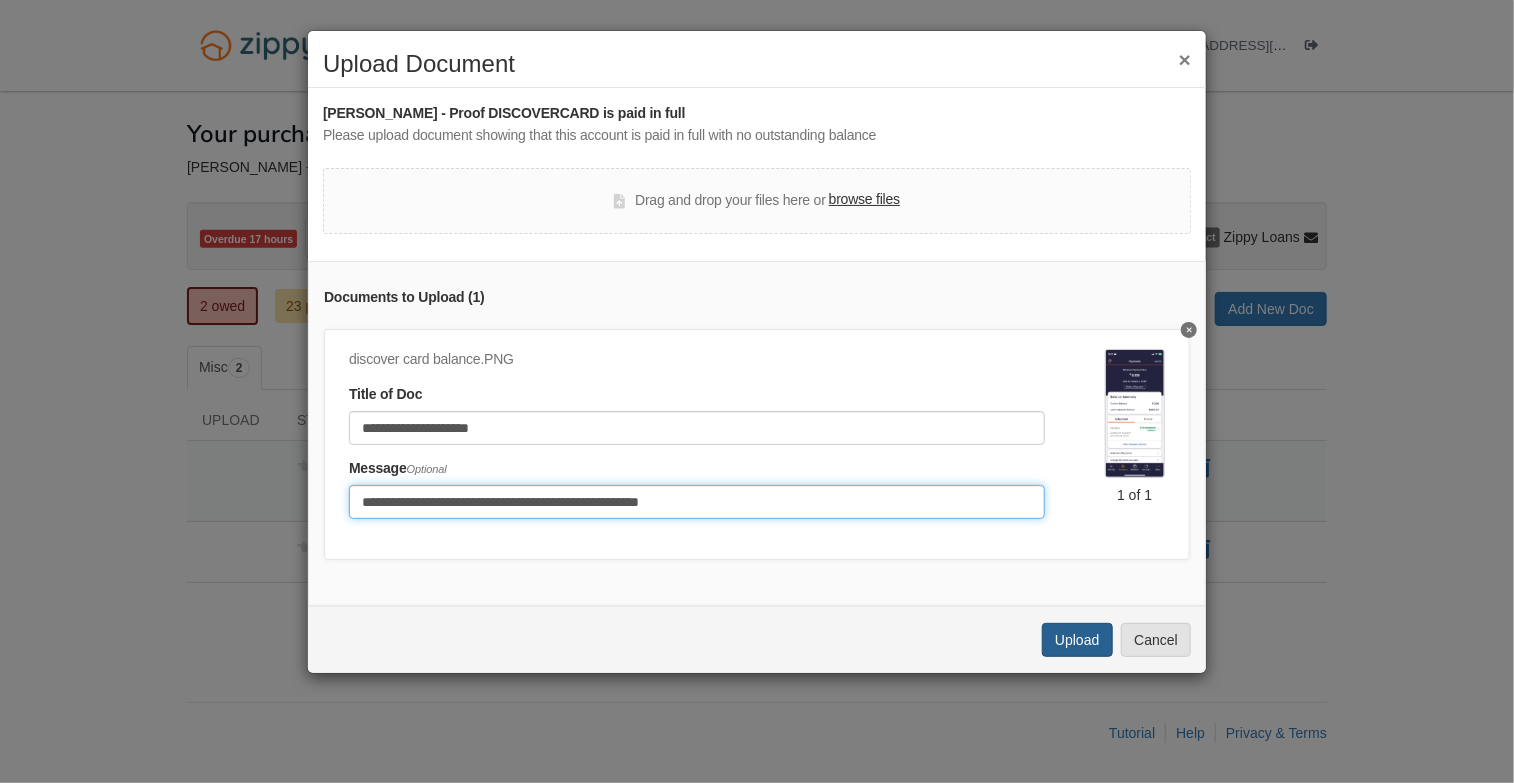 type on "**********" 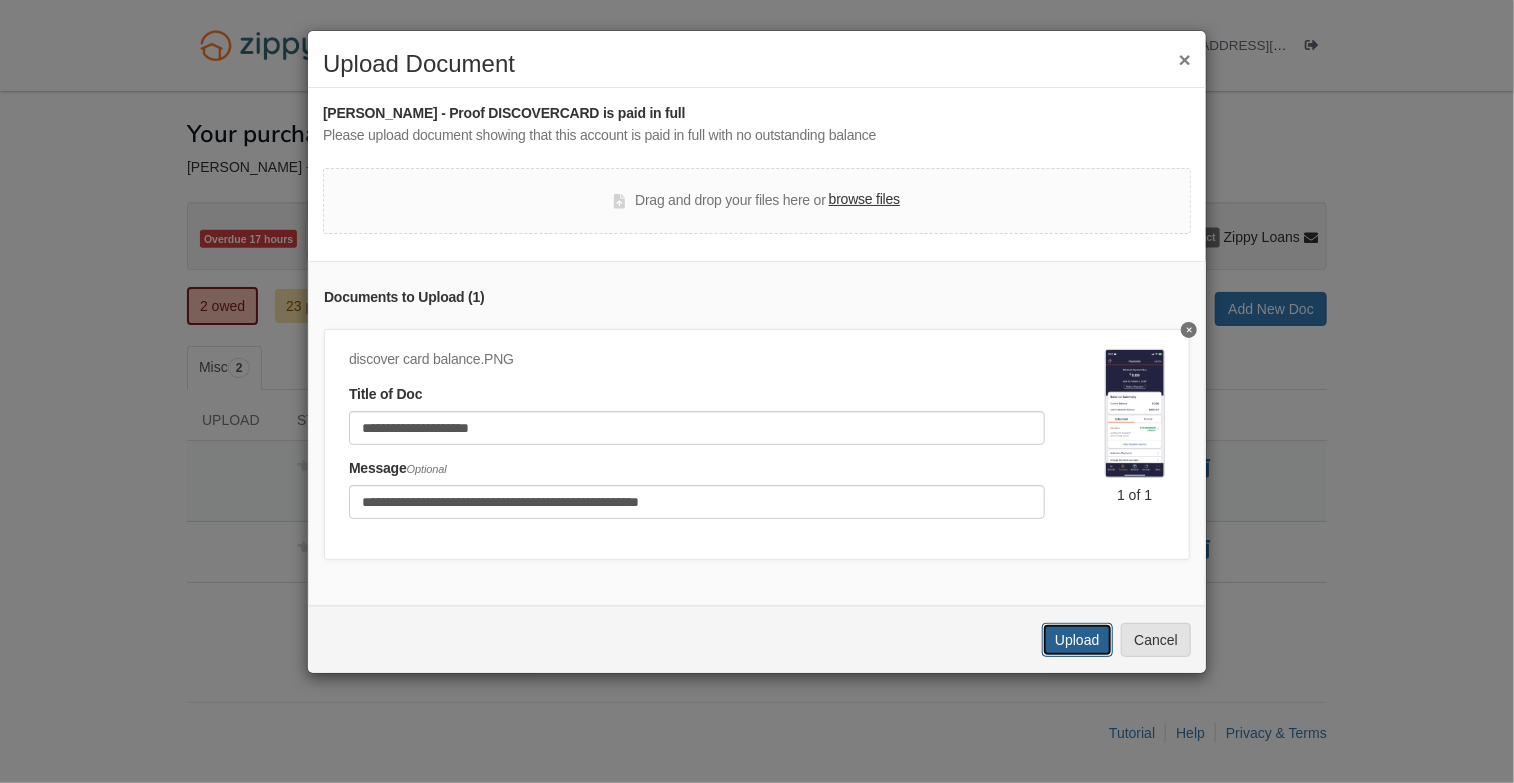 click on "Upload" at bounding box center [1077, 640] 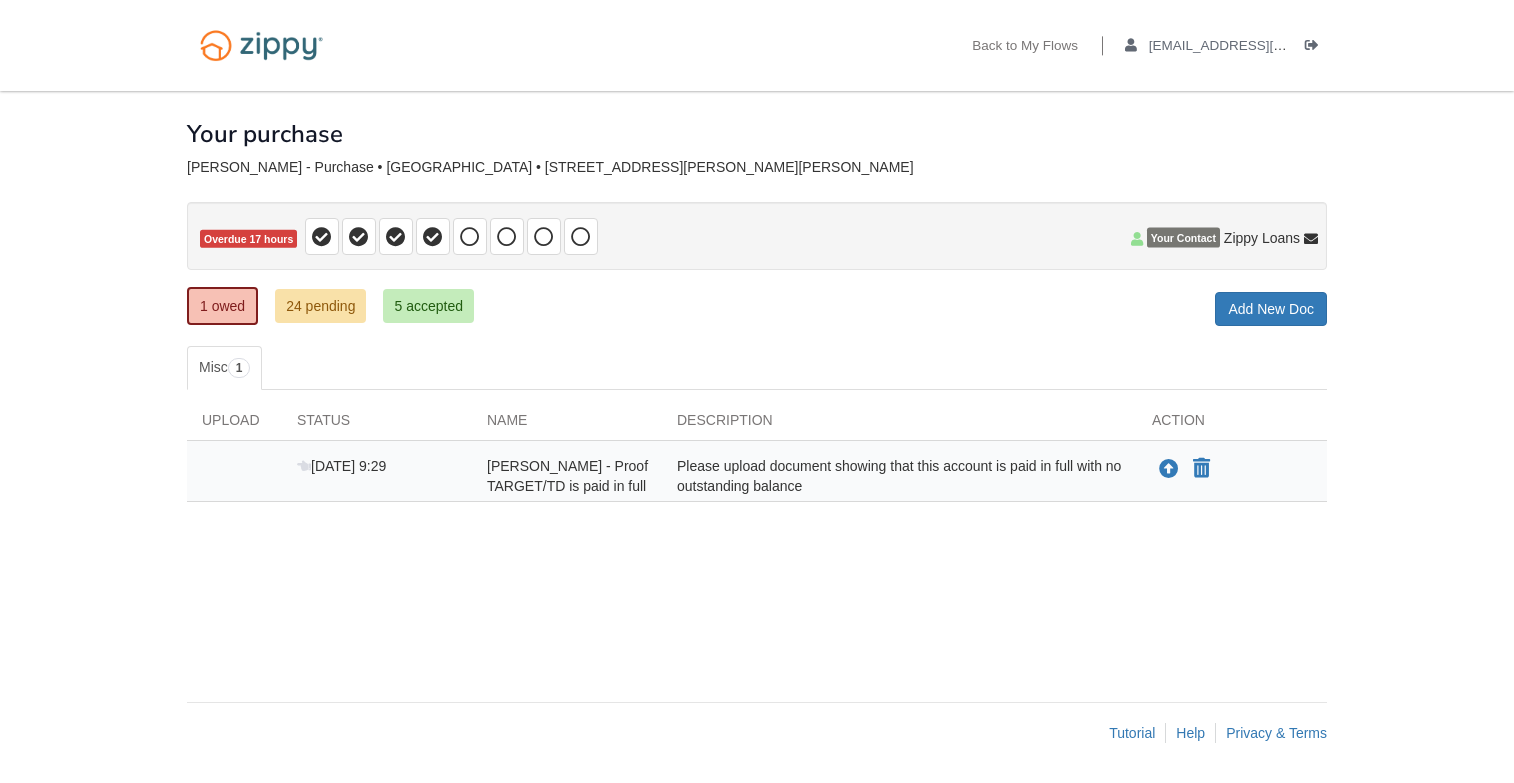 scroll, scrollTop: 0, scrollLeft: 0, axis: both 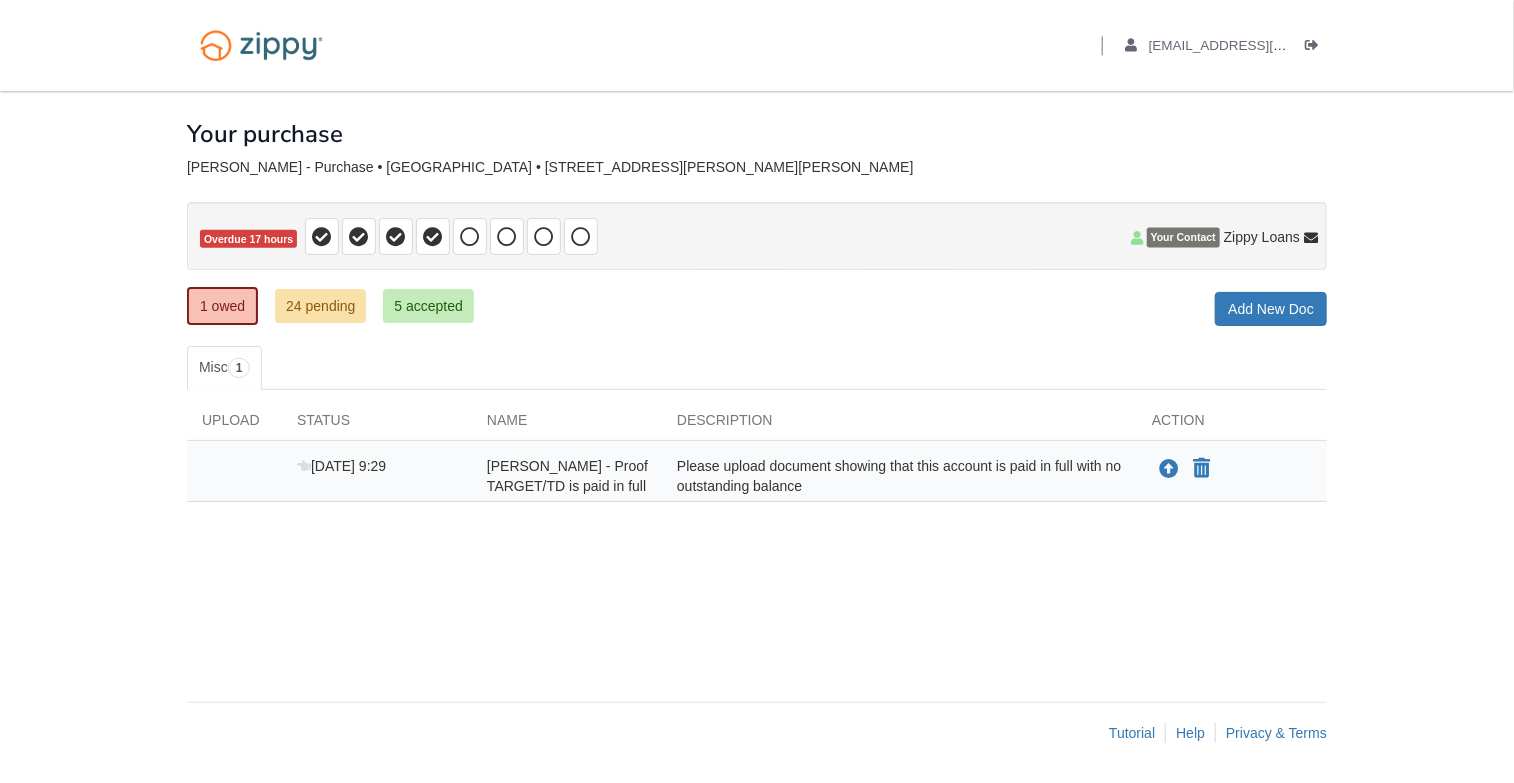 click on "Upload your document
You can declare this document Not Applicable" at bounding box center [1239, 469] 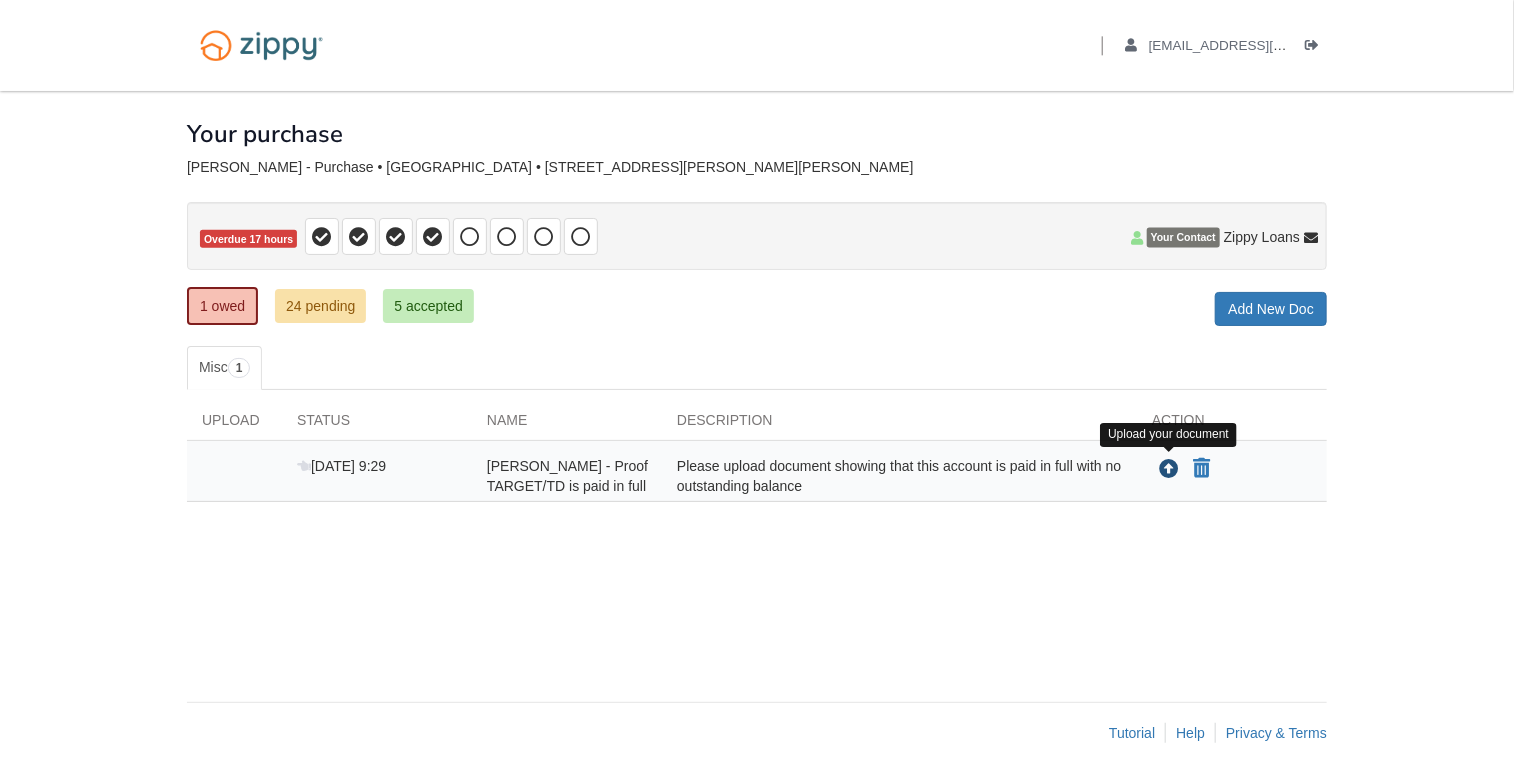 click at bounding box center [1169, 470] 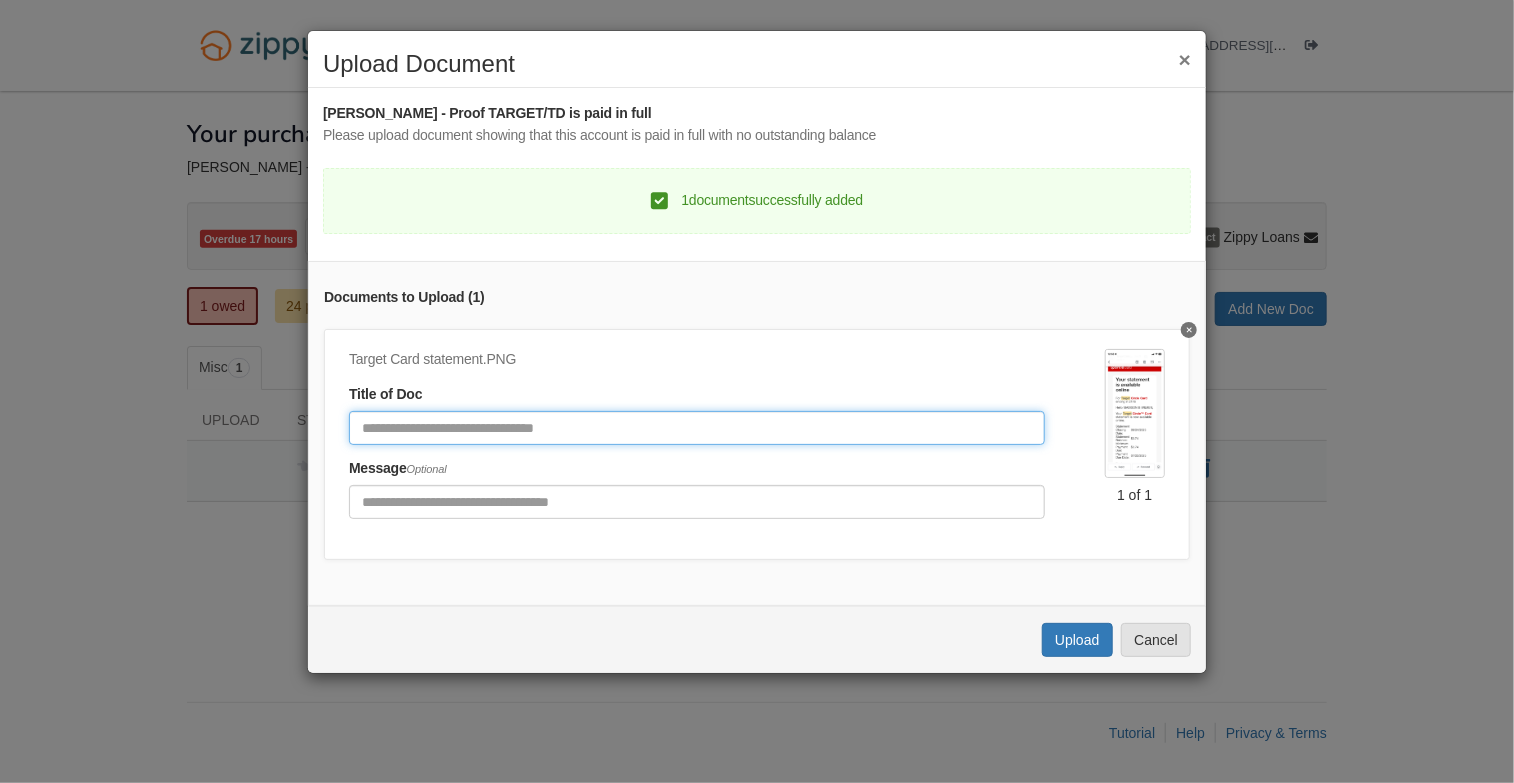 click 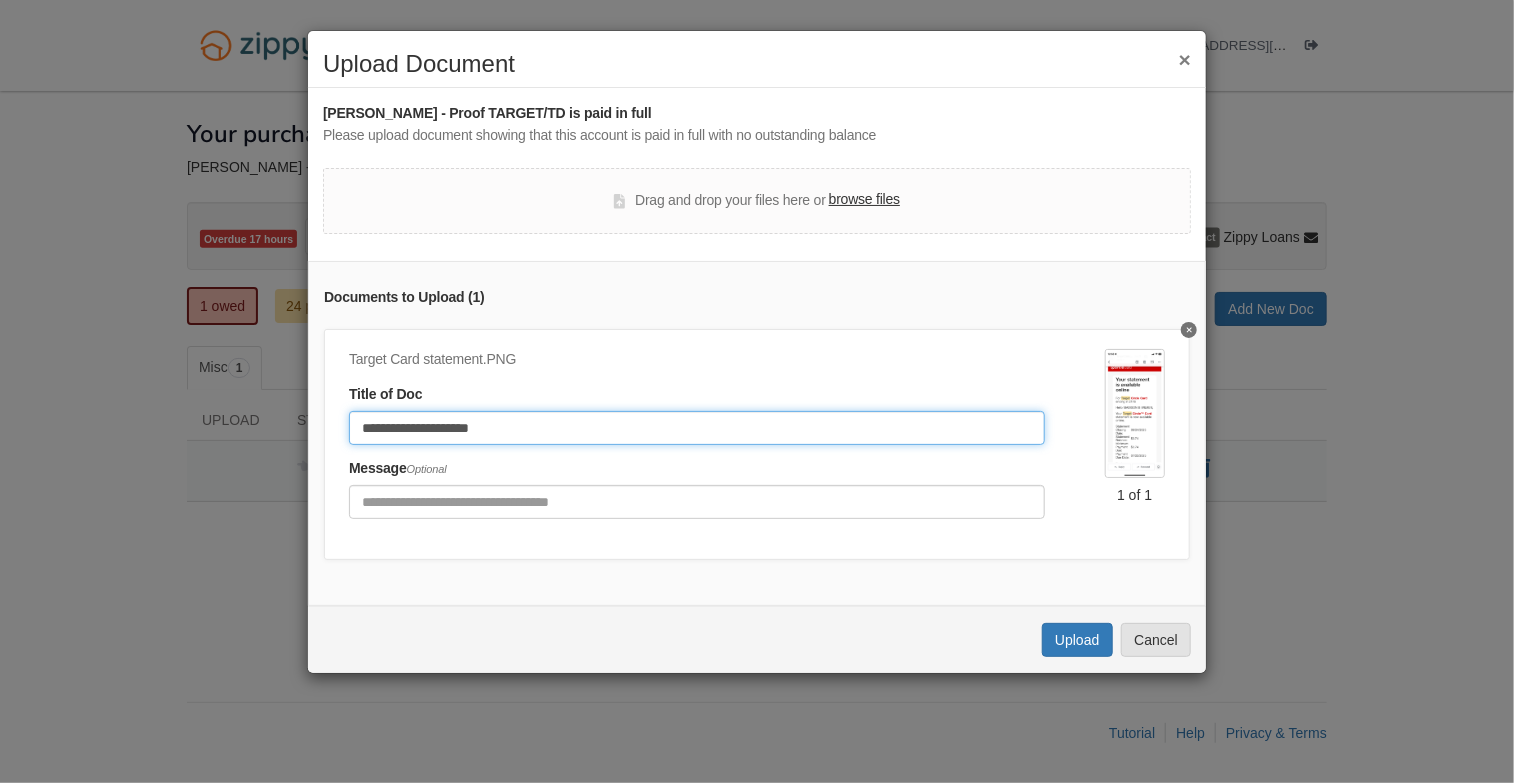 type on "**********" 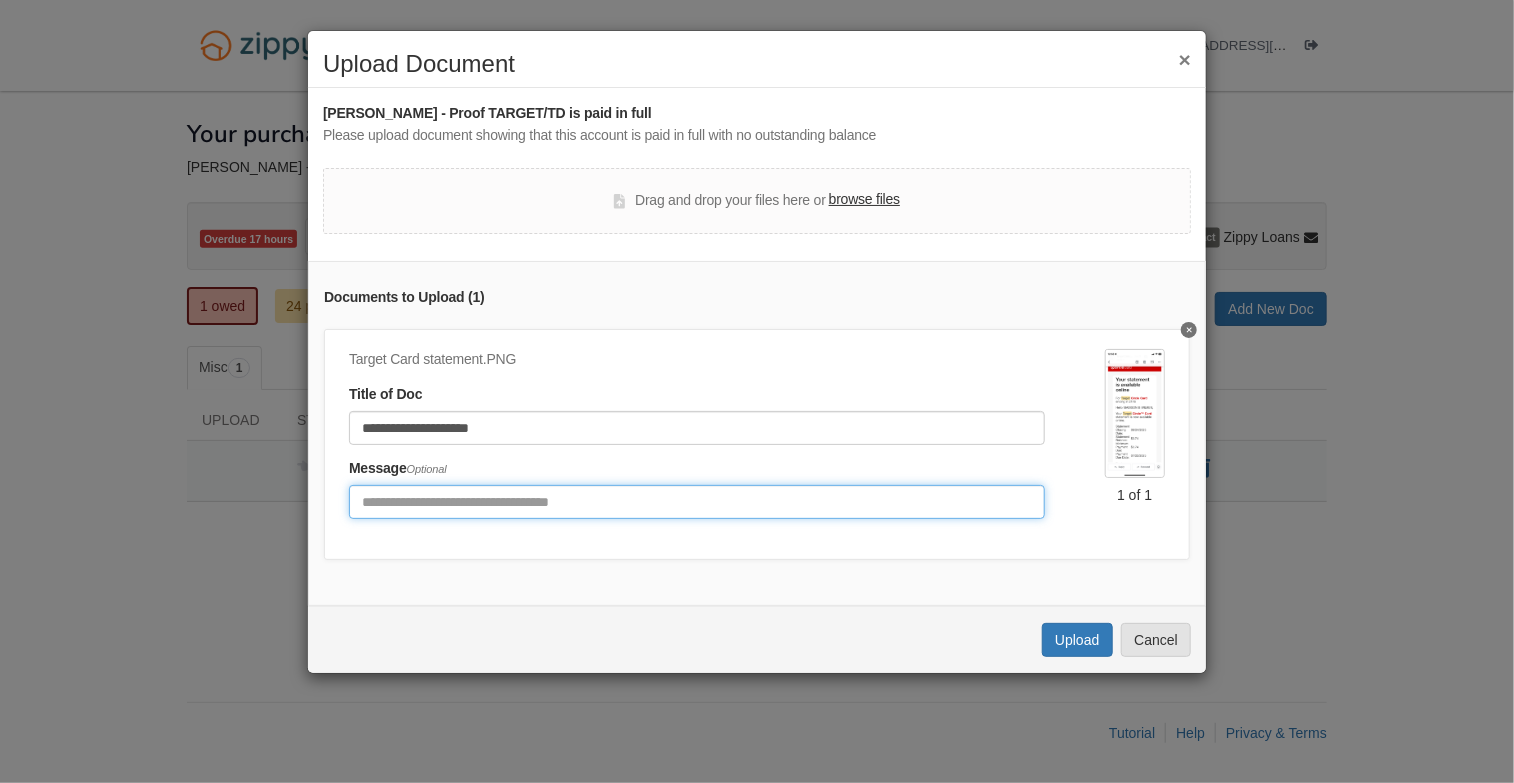 type on "*" 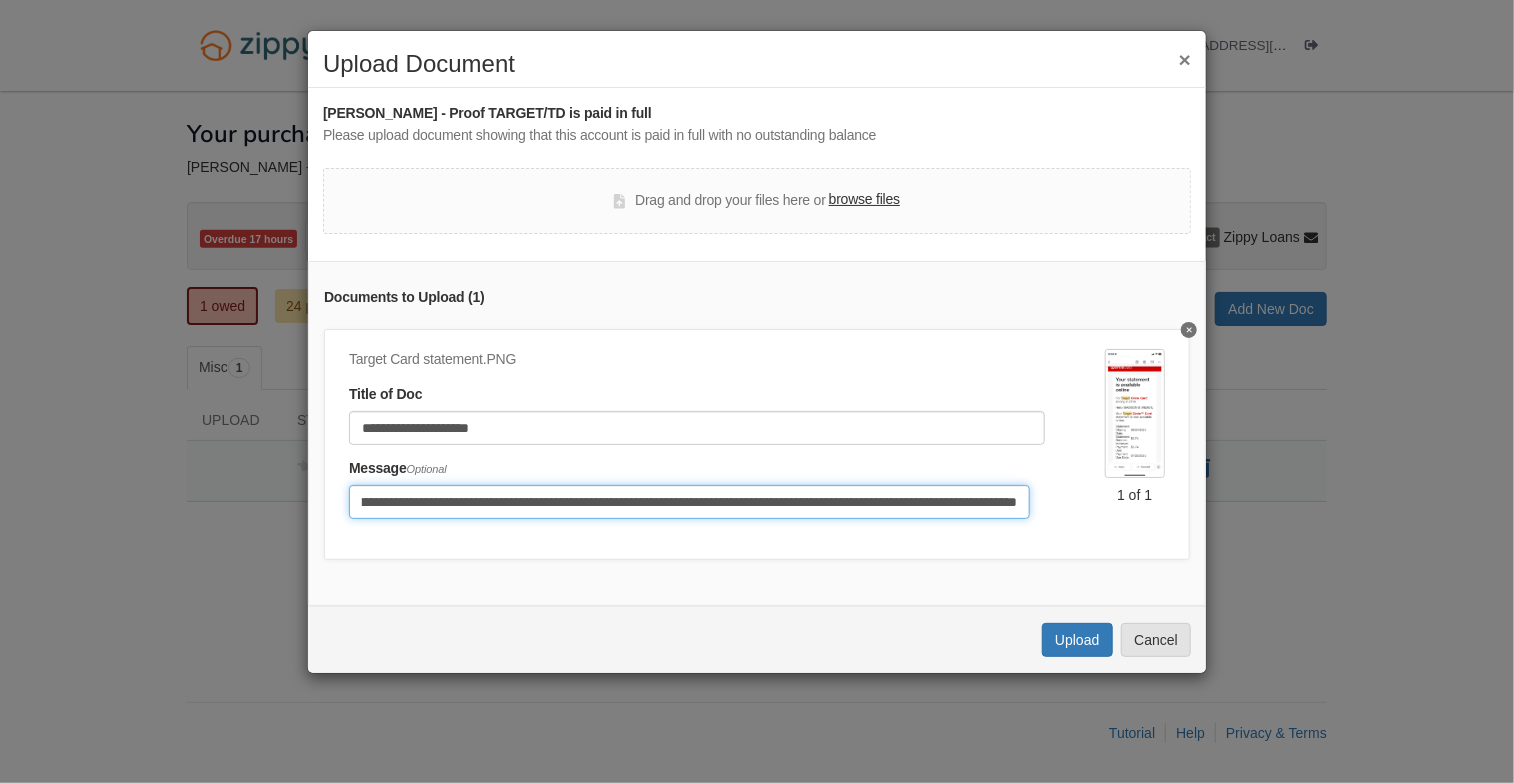 scroll, scrollTop: 0, scrollLeft: 170, axis: horizontal 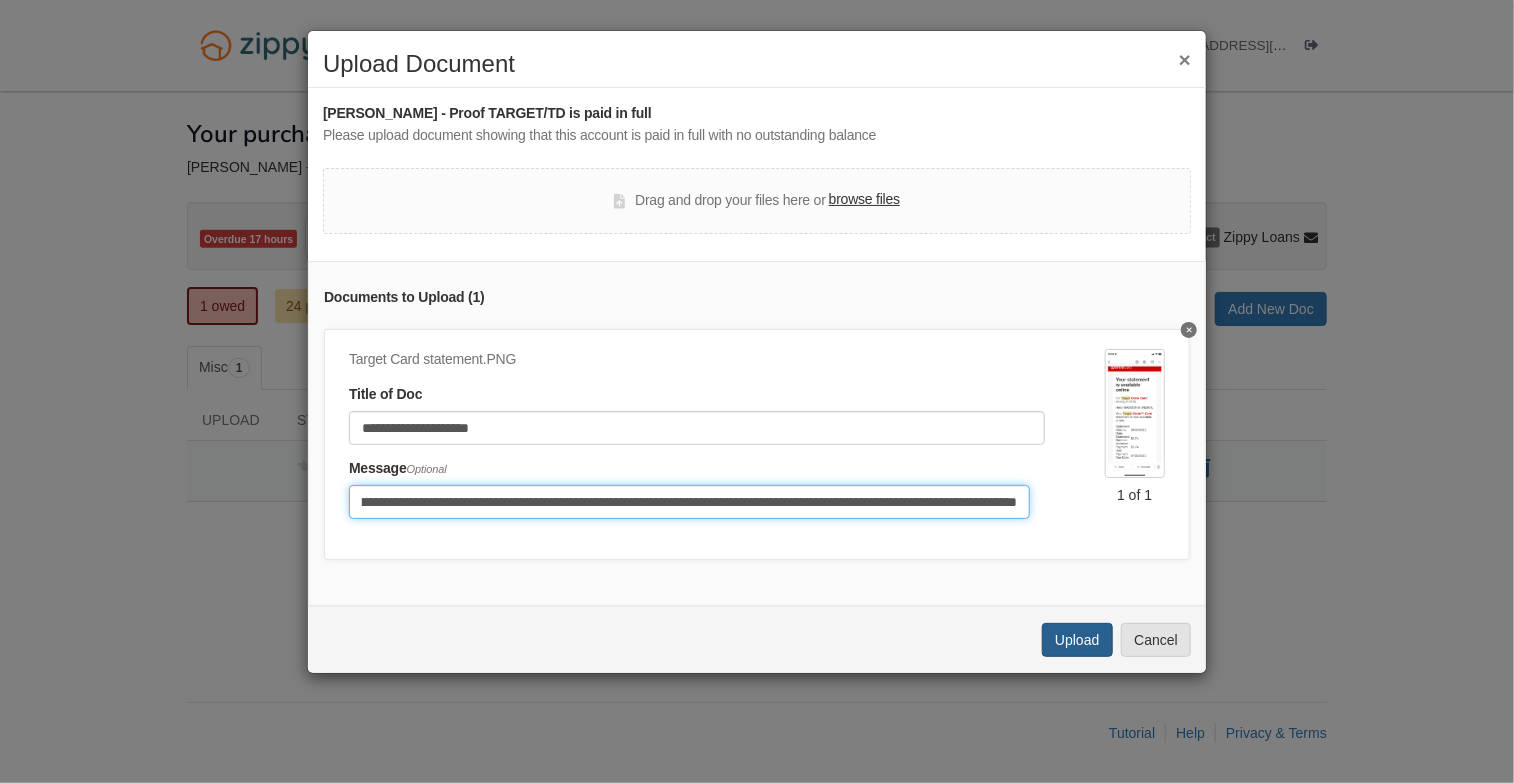 type on "**********" 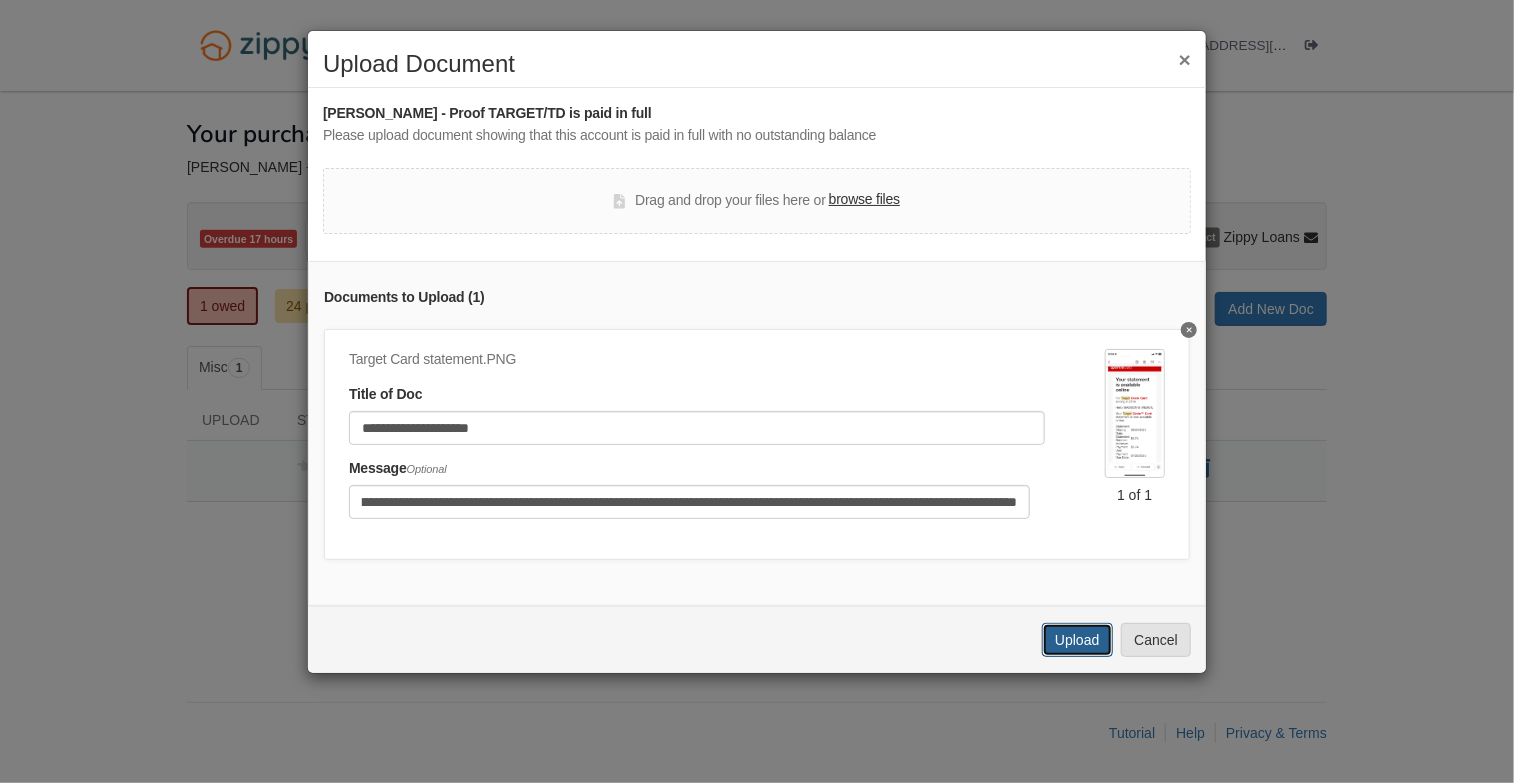 click on "Upload" at bounding box center [1077, 640] 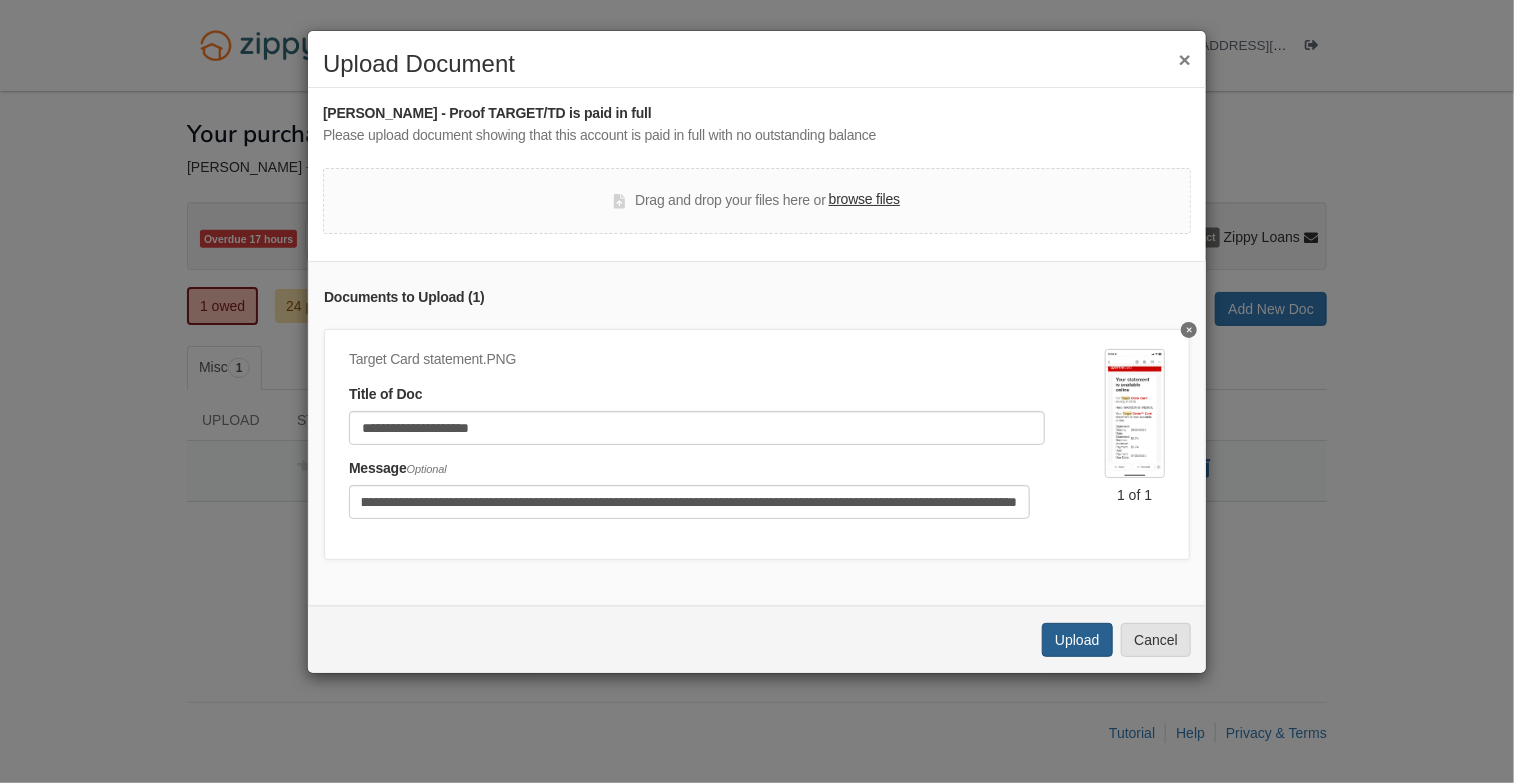 scroll, scrollTop: 0, scrollLeft: 0, axis: both 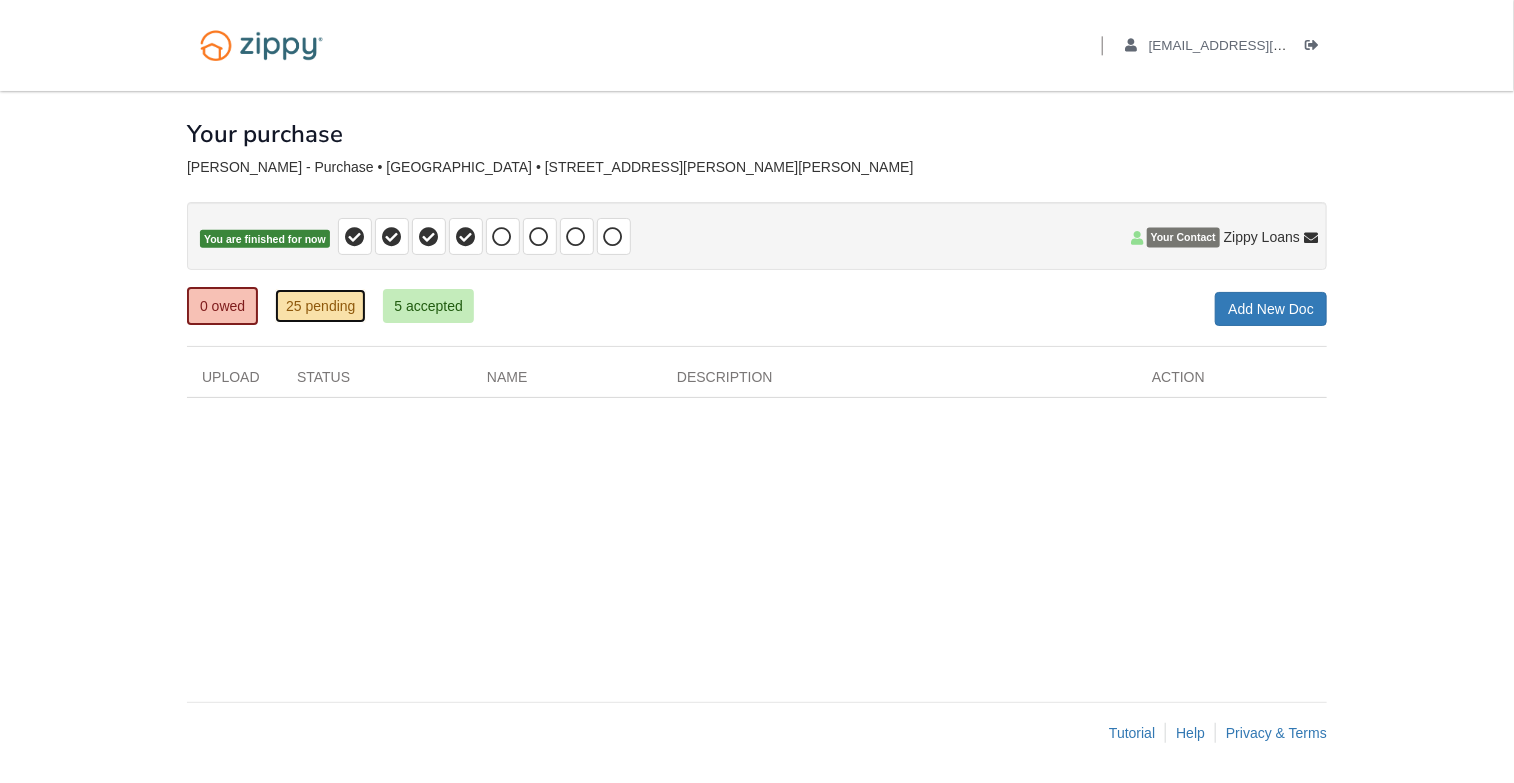 click on "25 pending" at bounding box center (320, 306) 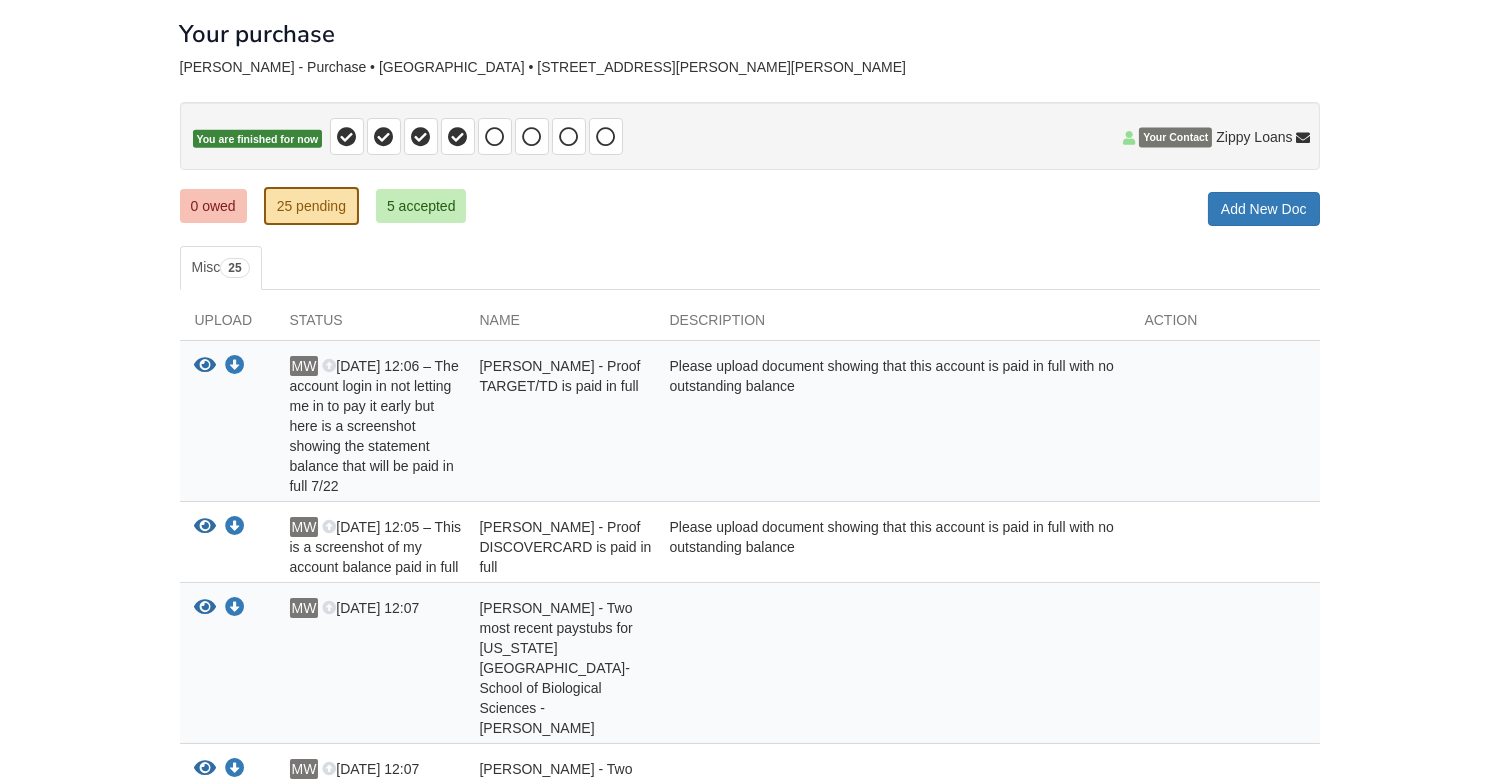 scroll, scrollTop: 0, scrollLeft: 0, axis: both 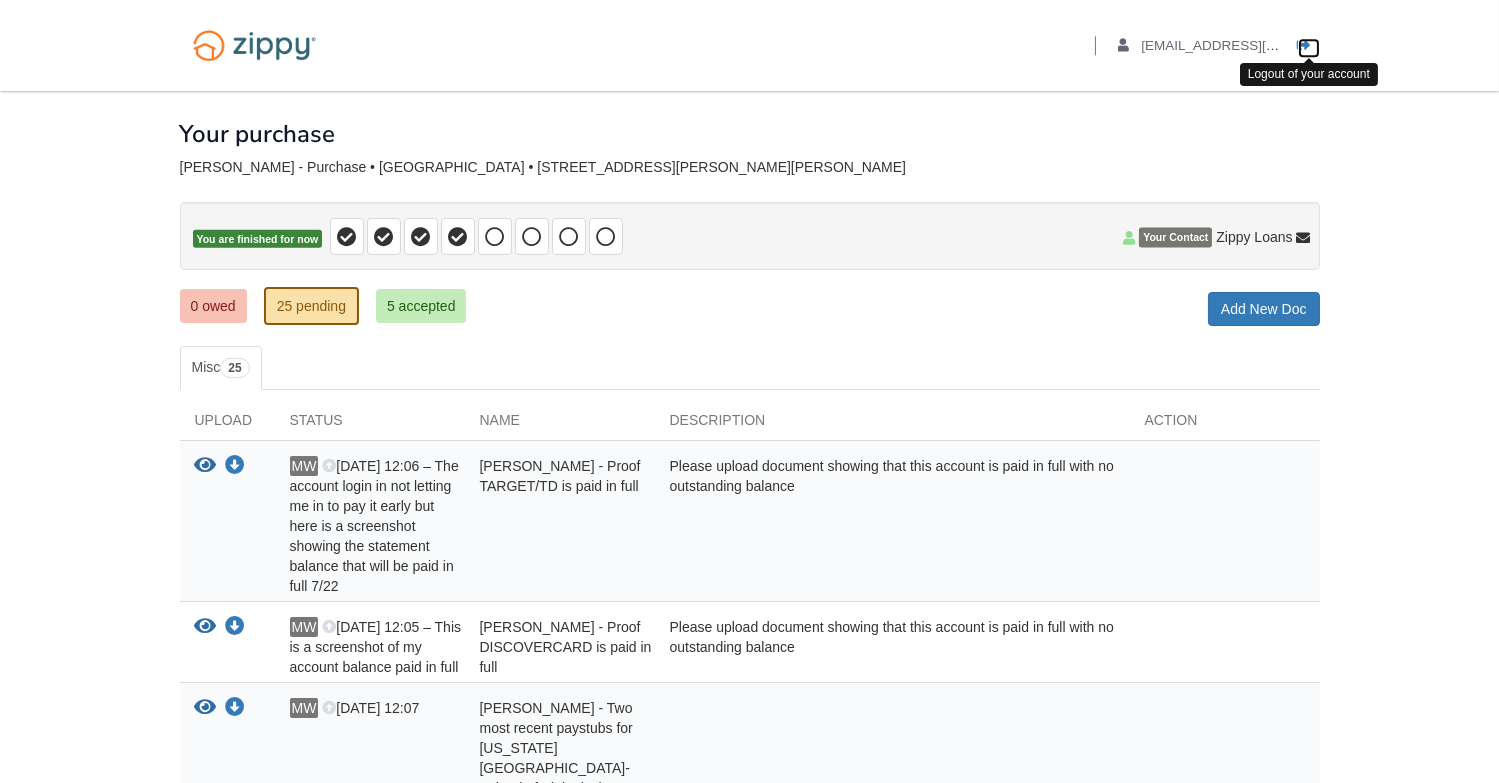 click at bounding box center (1305, 46) 